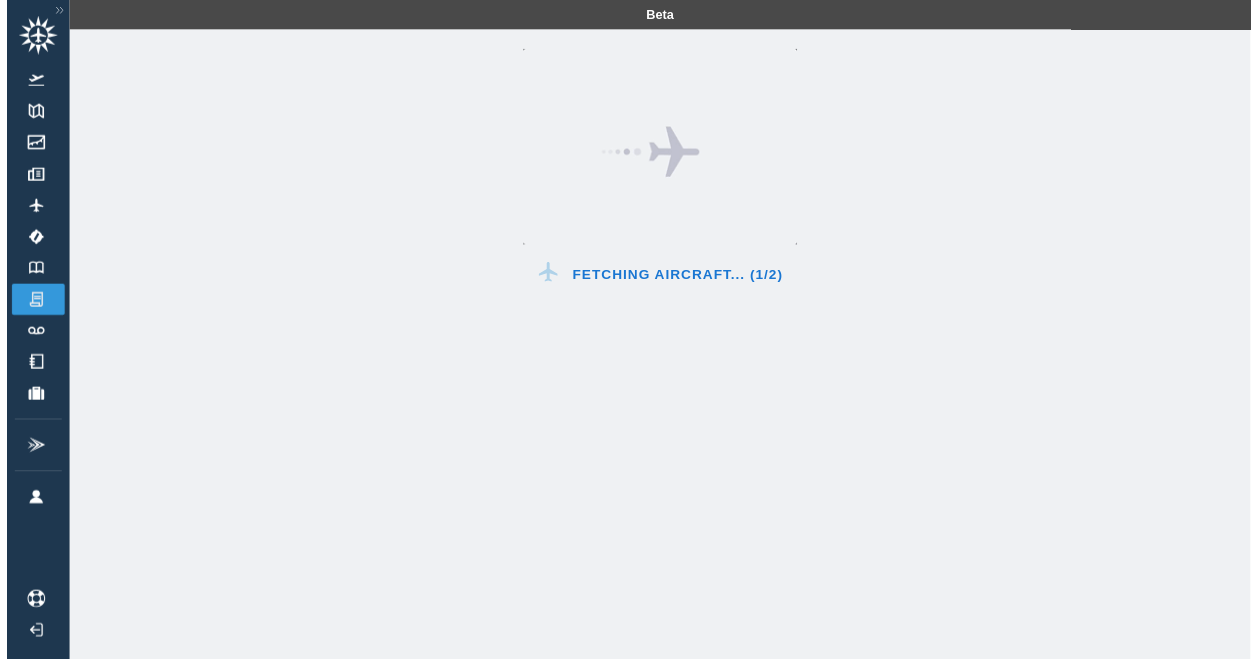 scroll, scrollTop: 0, scrollLeft: 0, axis: both 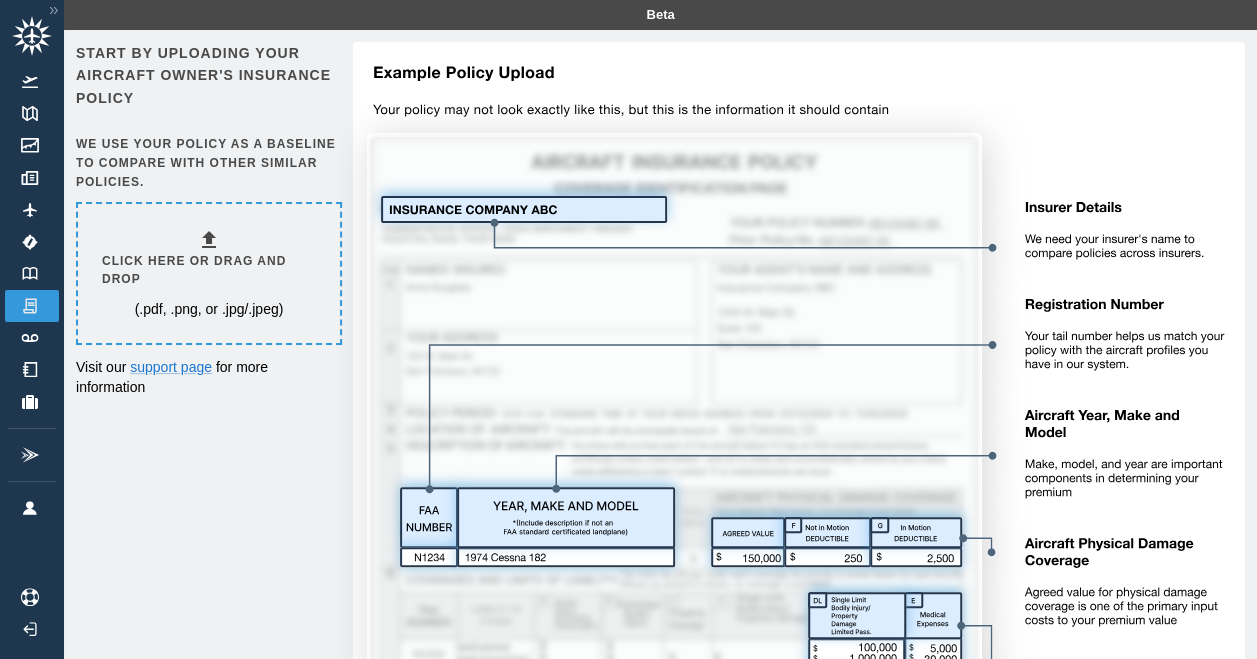 click on "Click here or drag and drop" at bounding box center (209, 271) 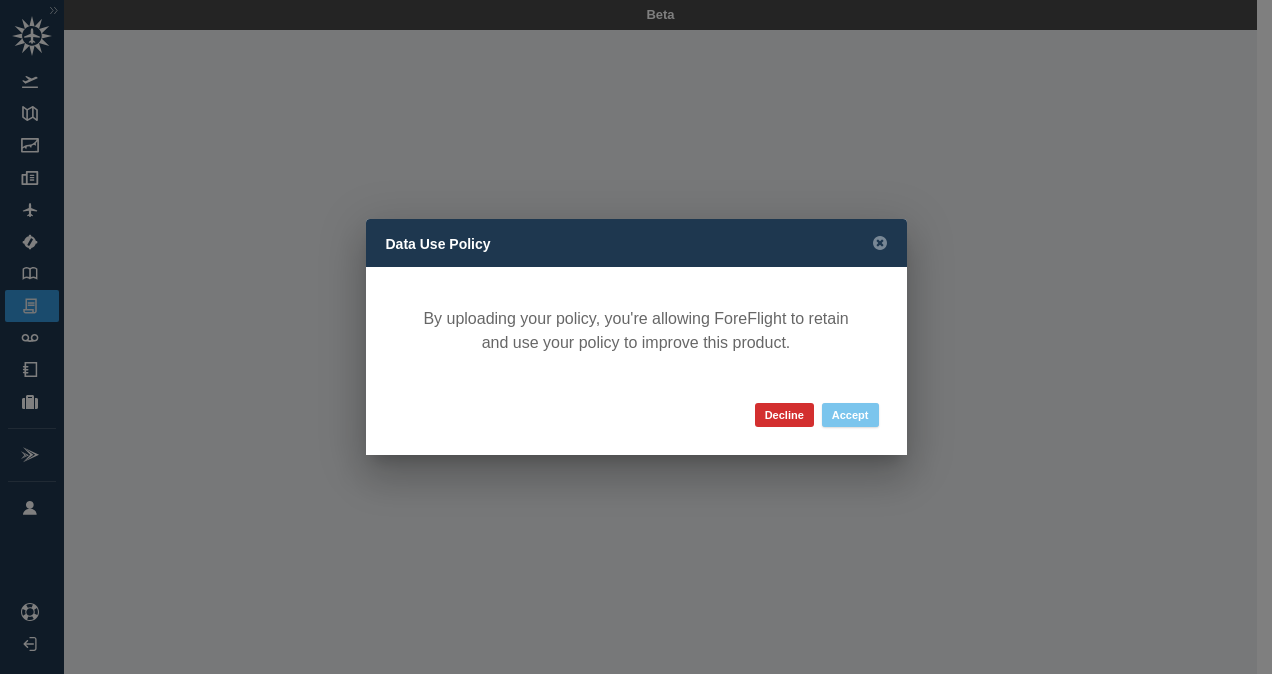 click on "Accept" at bounding box center [850, 415] 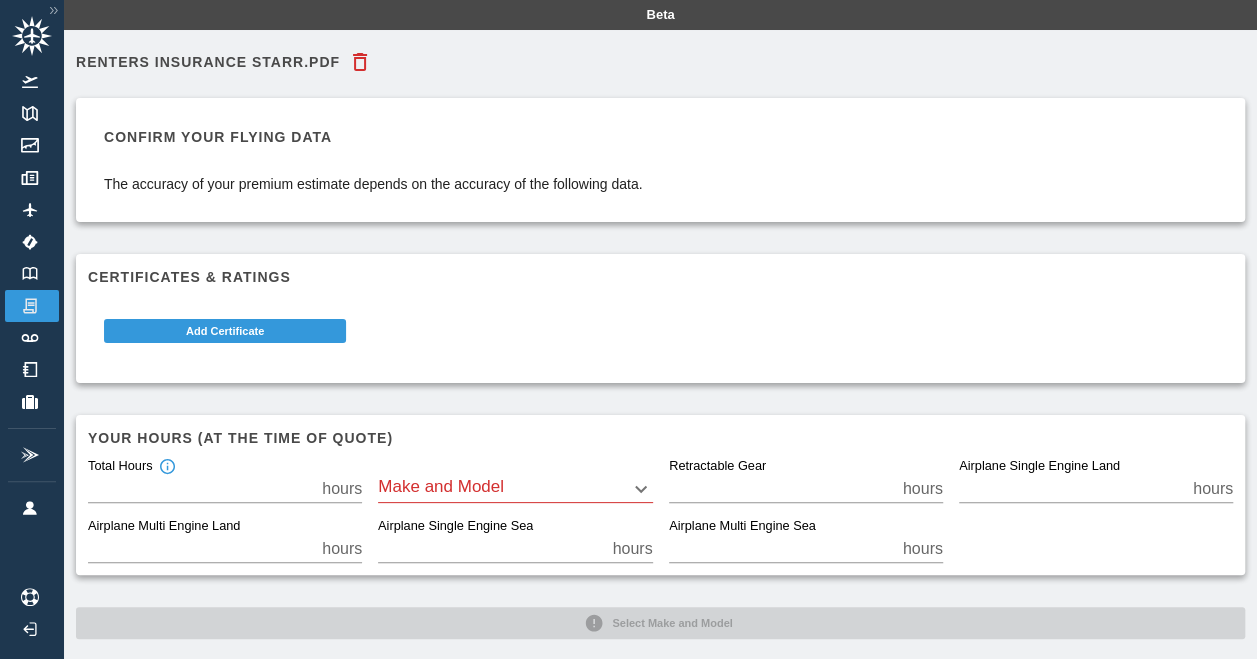 scroll, scrollTop: 45, scrollLeft: 0, axis: vertical 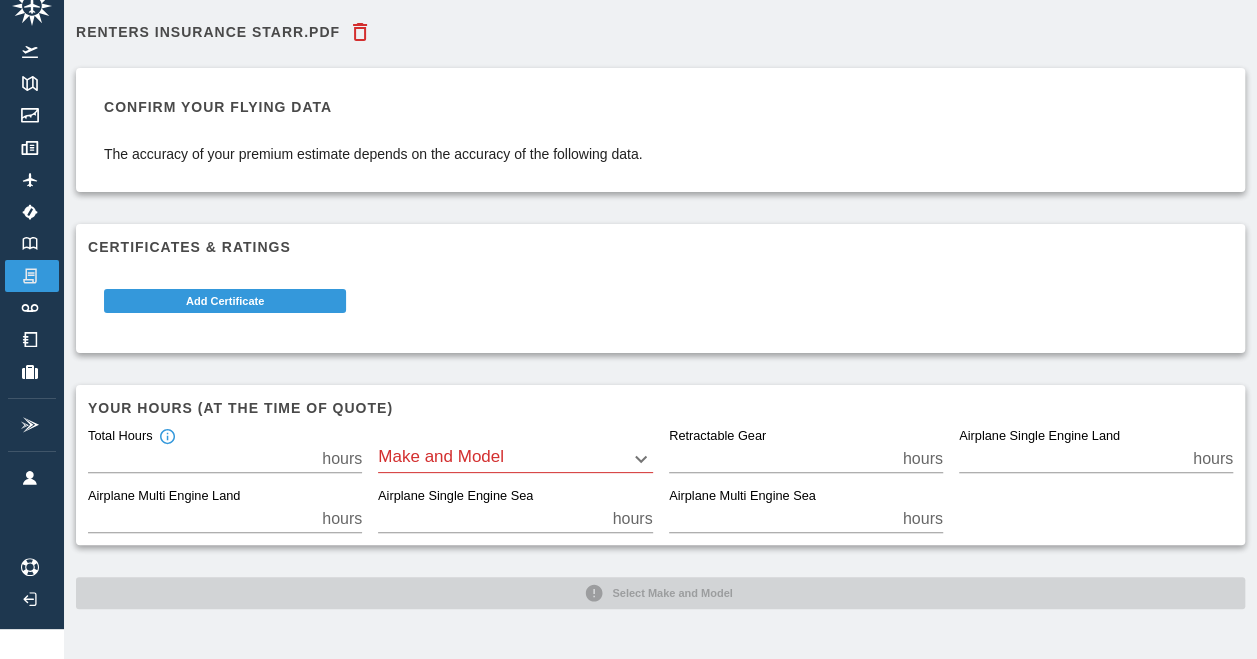 click on "**" at bounding box center [201, 459] 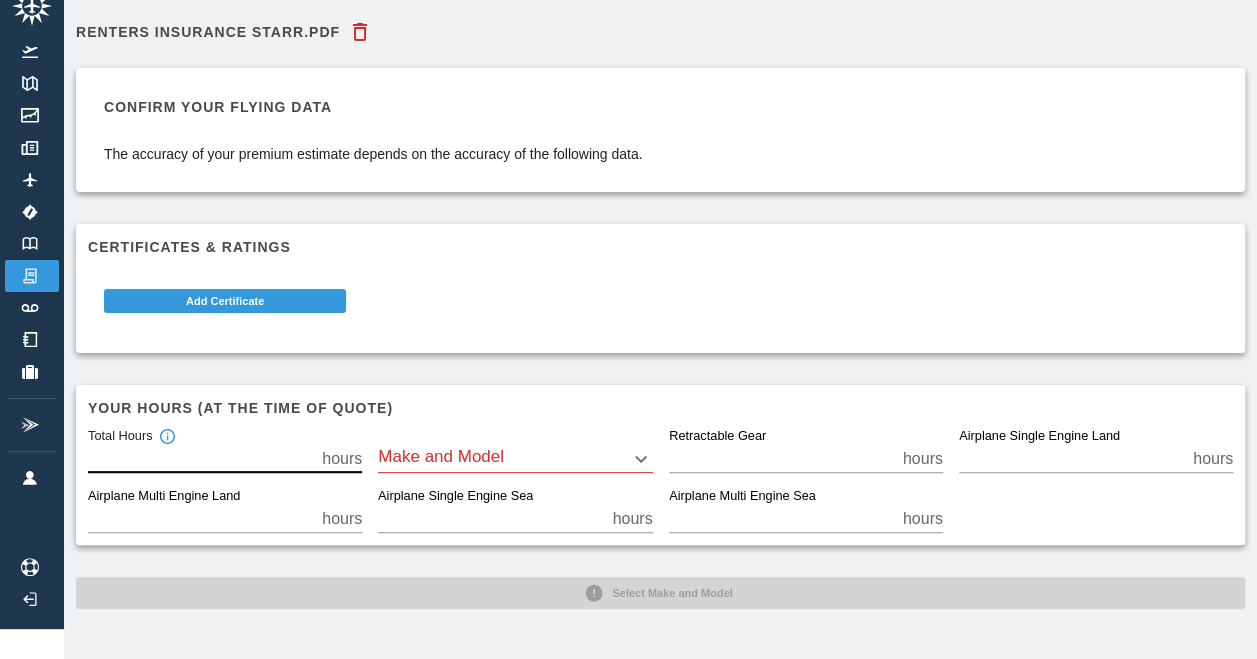 click on "**" at bounding box center [201, 459] 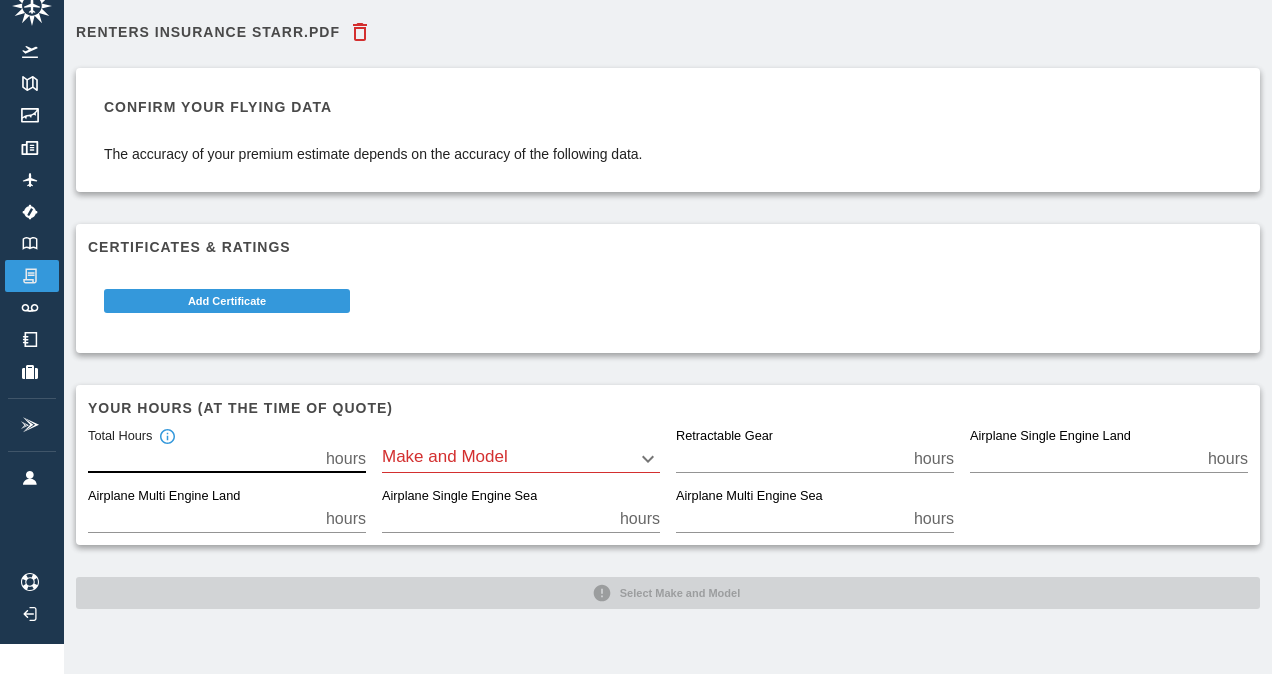 click on "Beta Renters Insurance Starr.pdf Confirm your flying data The accuracy of your premium estimate depends on the accuracy of the following data. Certificates ​& Ratings Add Certificate Your hours (at the time of quote) Total Hours ** hours Make and Model ​ Retractable Gear * hours Airplane Single Engine Land ** hours Airplane Multi Engine Land * hours Airplane Single Engine Sea * hours Airplane Multi Engine Sea * hours Select Make and Model" at bounding box center (636, 307) 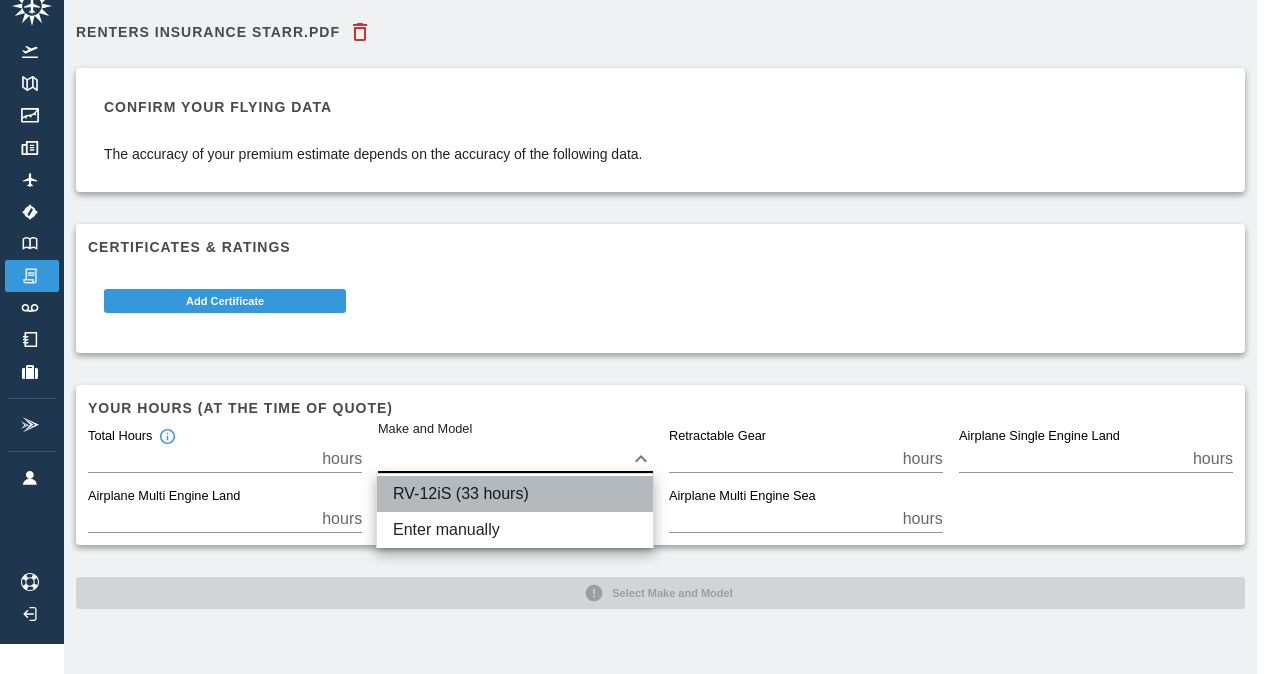 click on "RV-12iS (33 hours)" at bounding box center [515, 494] 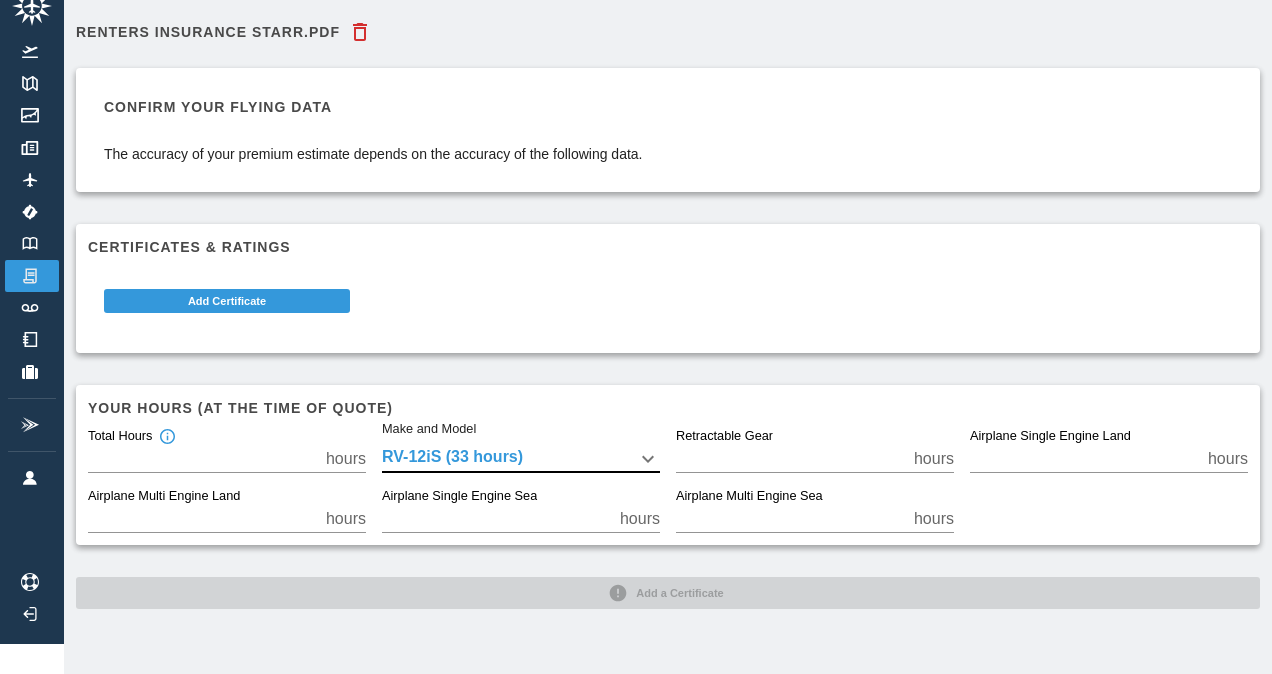 click on "Beta Renters Insurance Starr.pdf Confirm your flying data The accuracy of your premium estimate depends on the accuracy of the following data. Certificates ​& Ratings Add Certificate Your hours (at the time of quote) Total Hours ** hours Make and Model RV-12iS (33 hours) ******* Retractable Gear * hours Airplane Single Engine Land ** hours Airplane Multi Engine Land * hours Airplane Single Engine Sea * hours Airplane Multi Engine Sea * hours Add a Certificate" at bounding box center (636, 307) 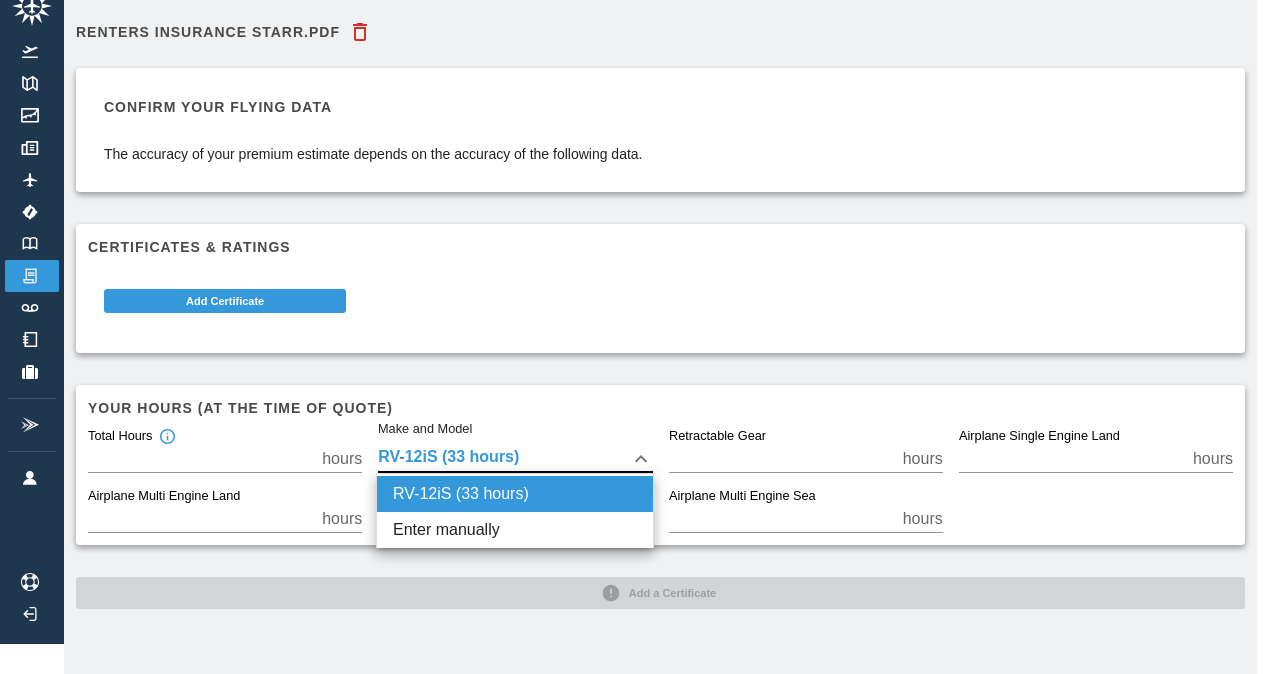 click at bounding box center [636, 337] 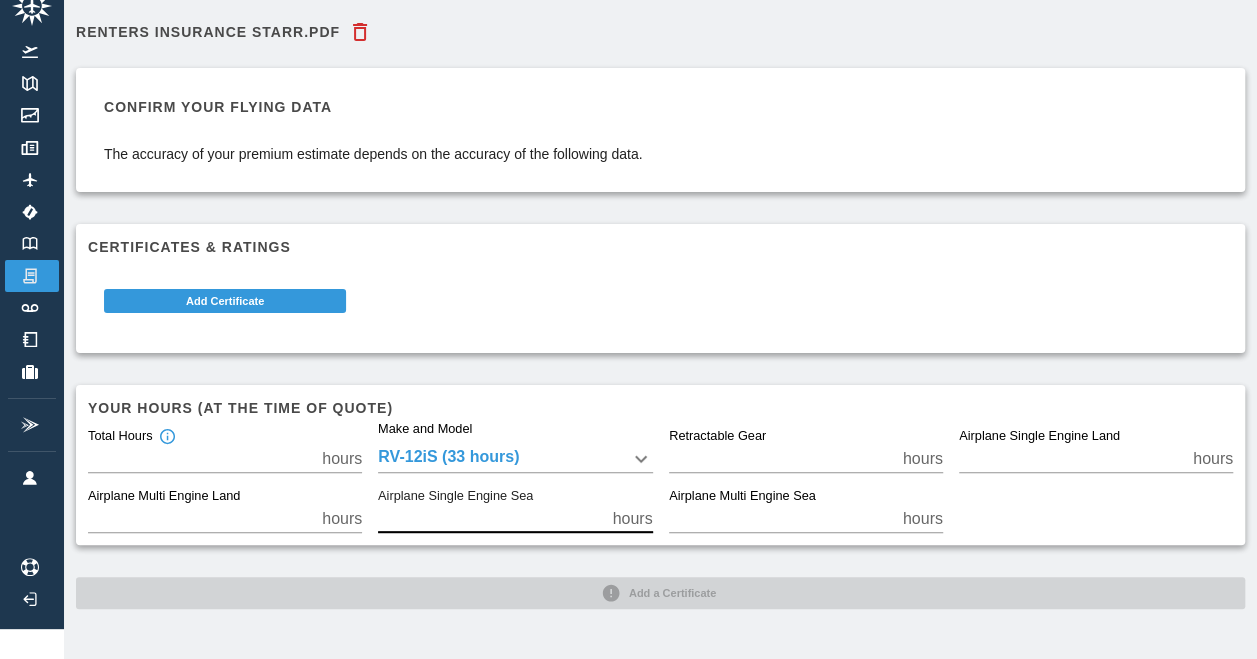 click on "*" at bounding box center (491, 519) 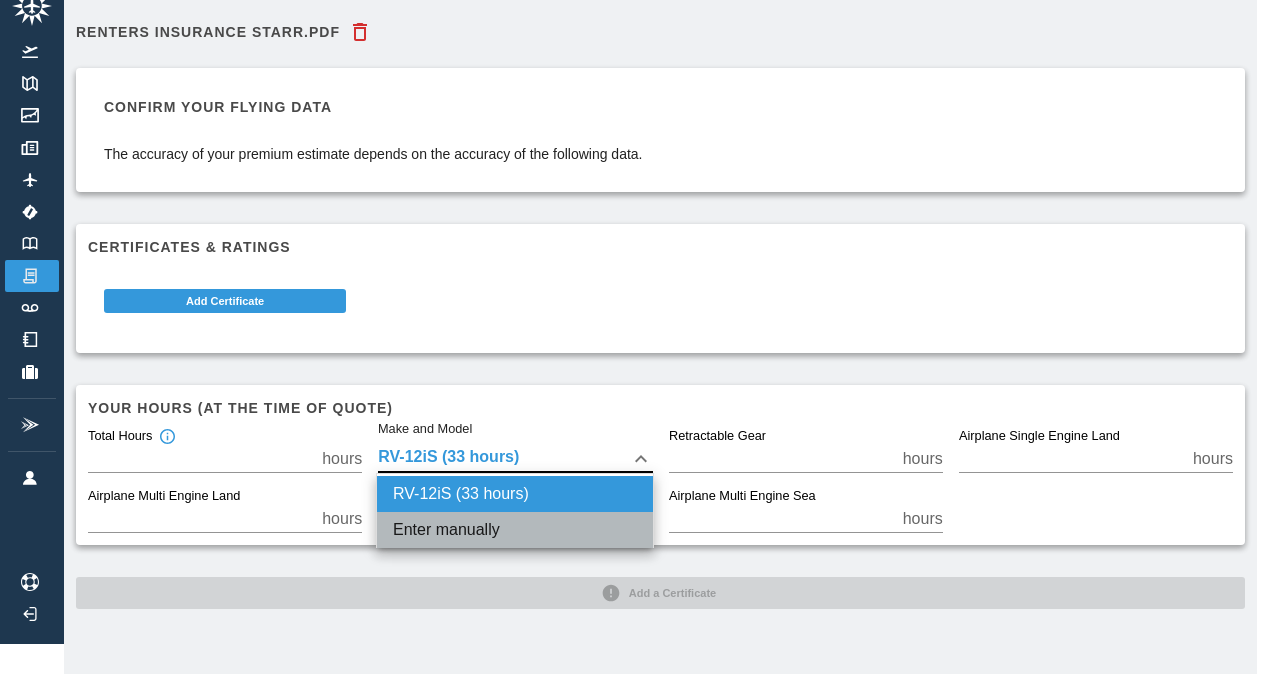 click on "Enter manually" at bounding box center [515, 530] 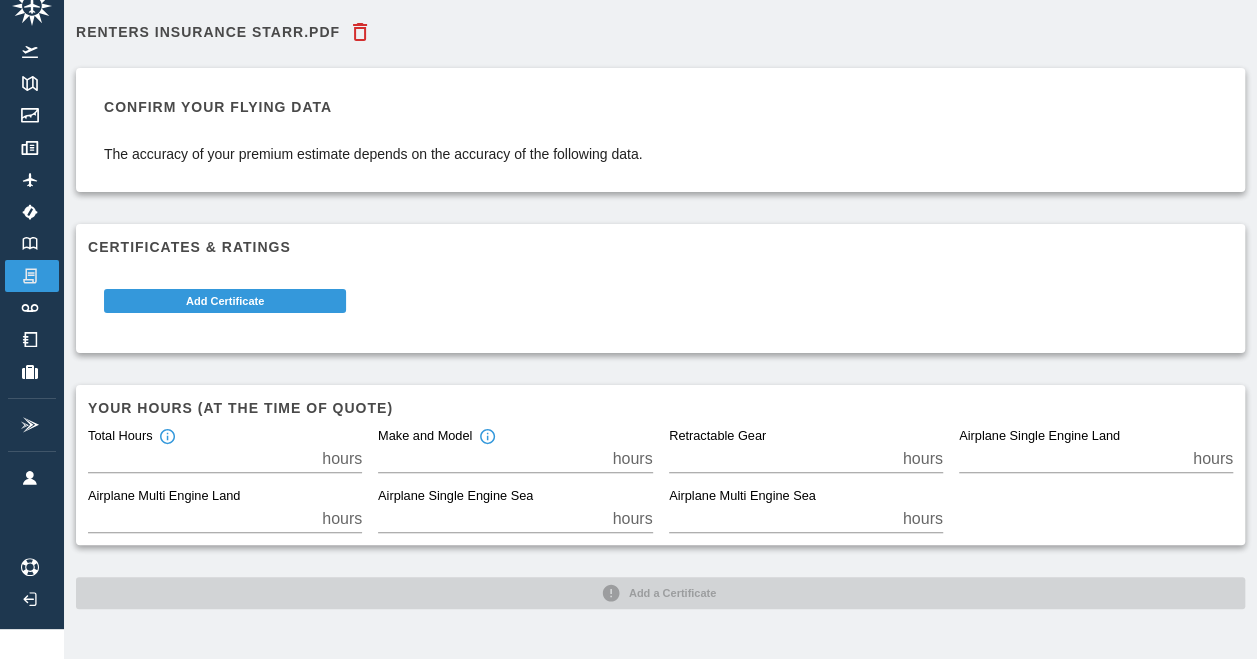 click on "**" at bounding box center (491, 459) 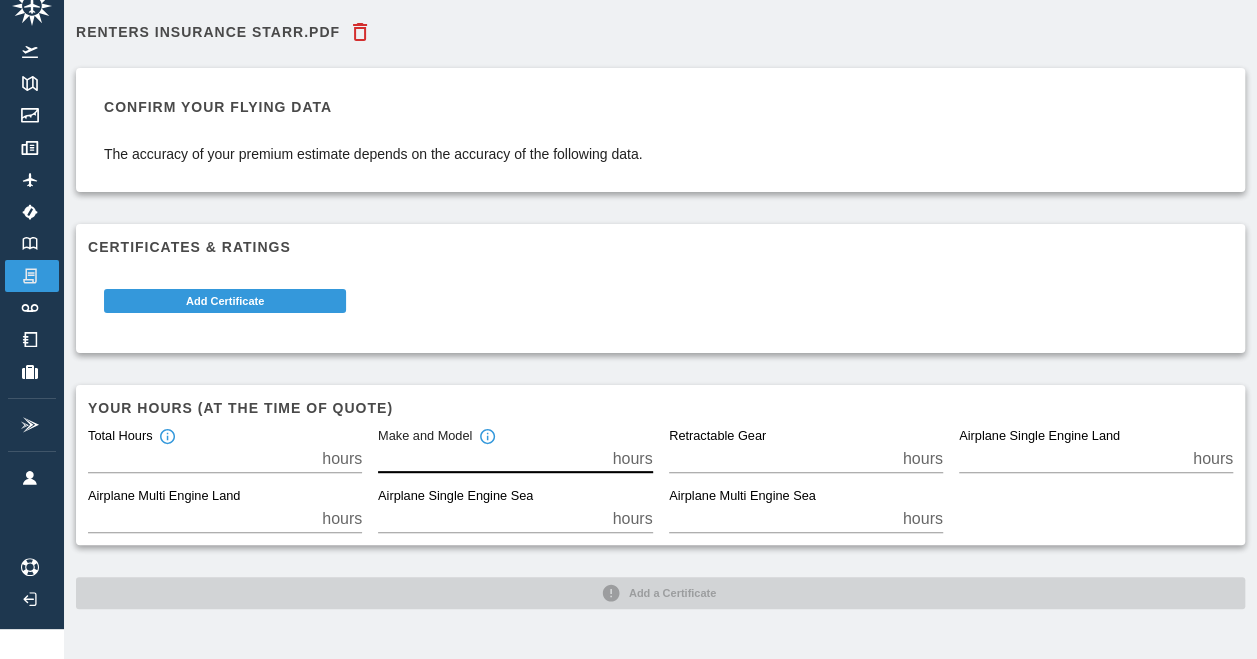 click on "**" at bounding box center (491, 459) 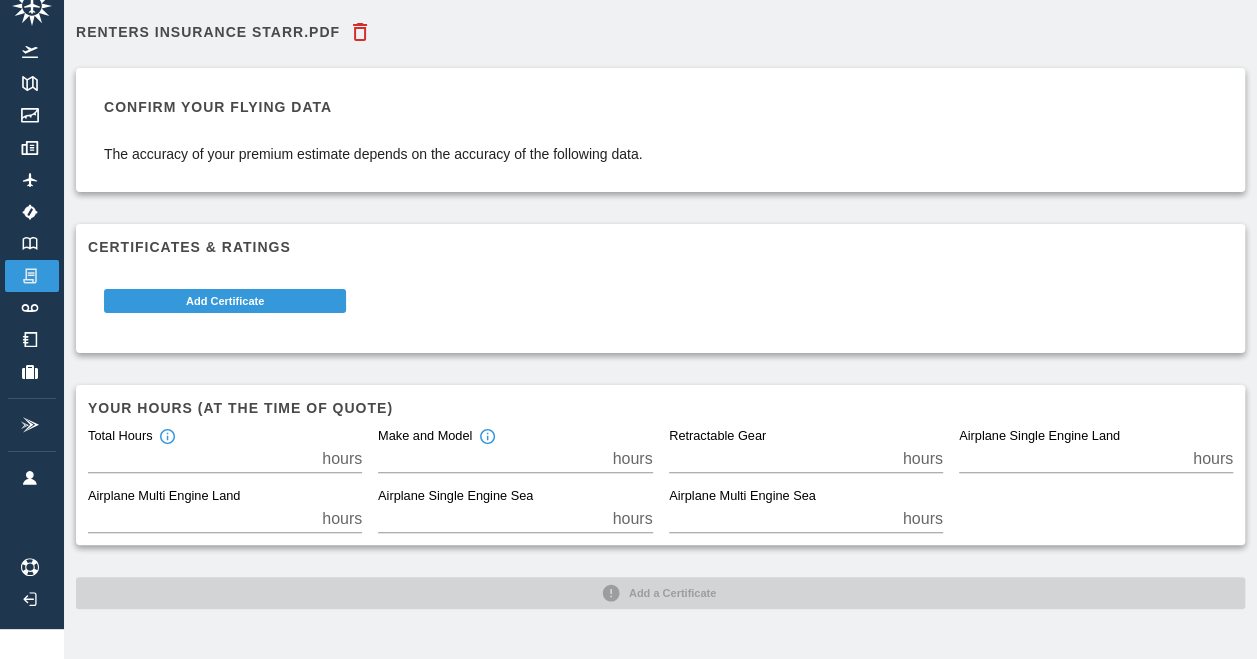 click on "Make and Model ** hours" at bounding box center [515, 451] 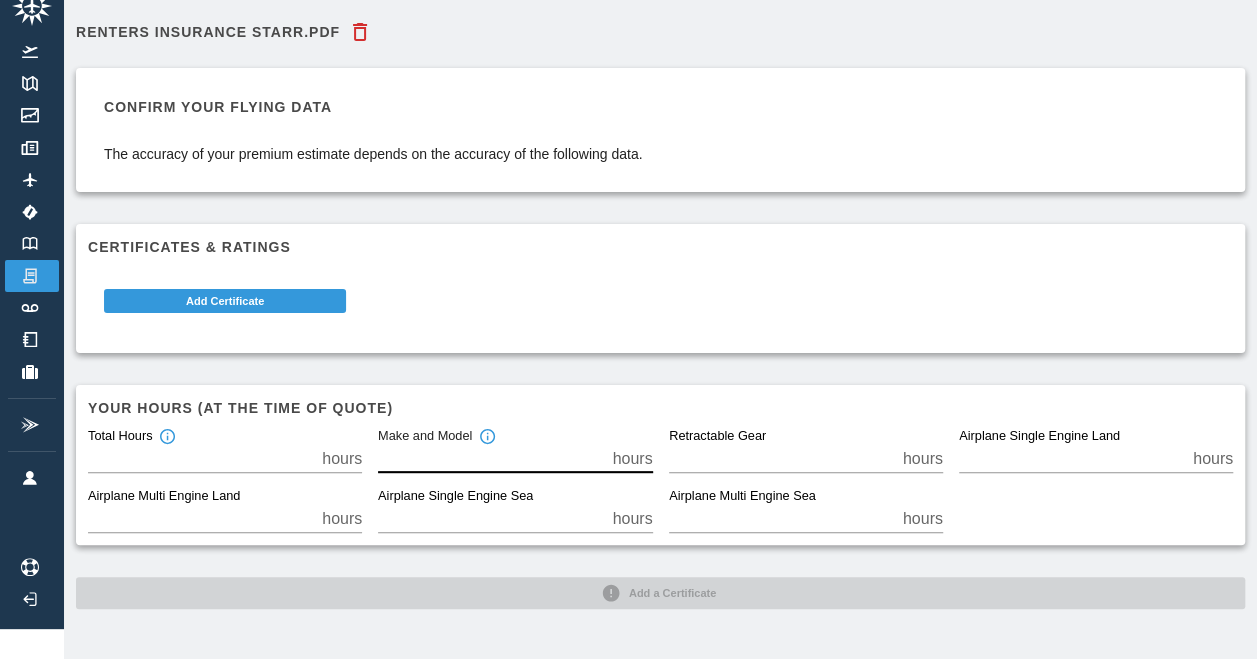 drag, startPoint x: 436, startPoint y: 459, endPoint x: 355, endPoint y: 466, distance: 81.3019 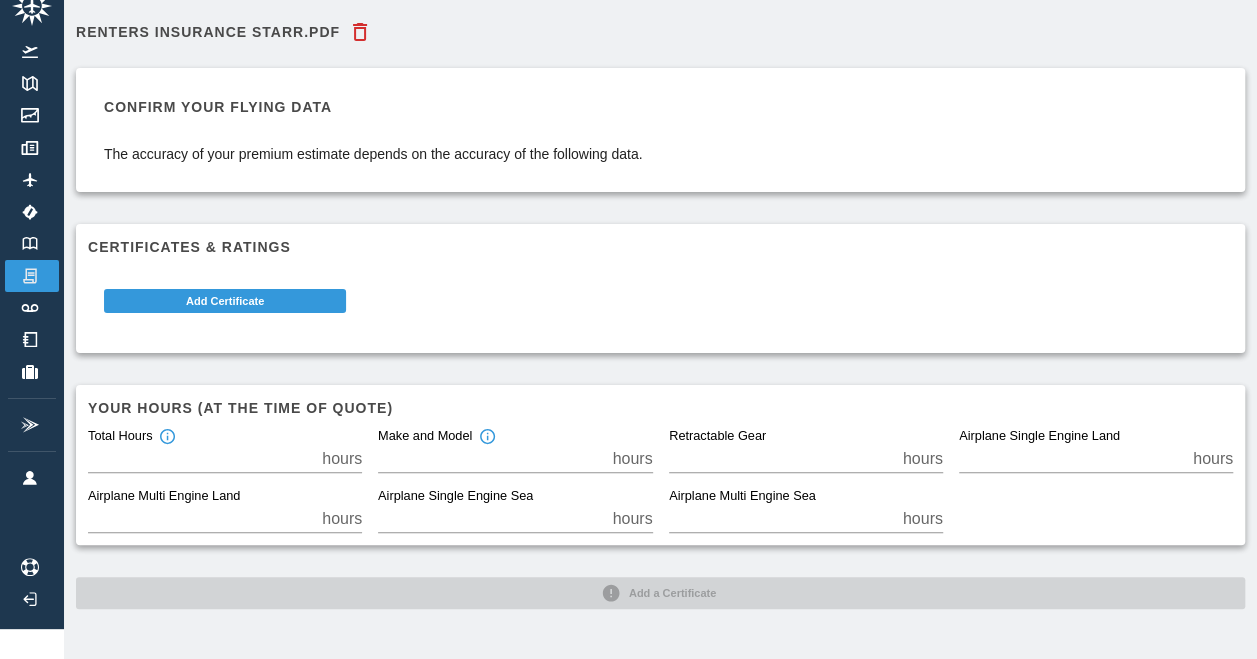 click on "* hours" at bounding box center (515, 459) 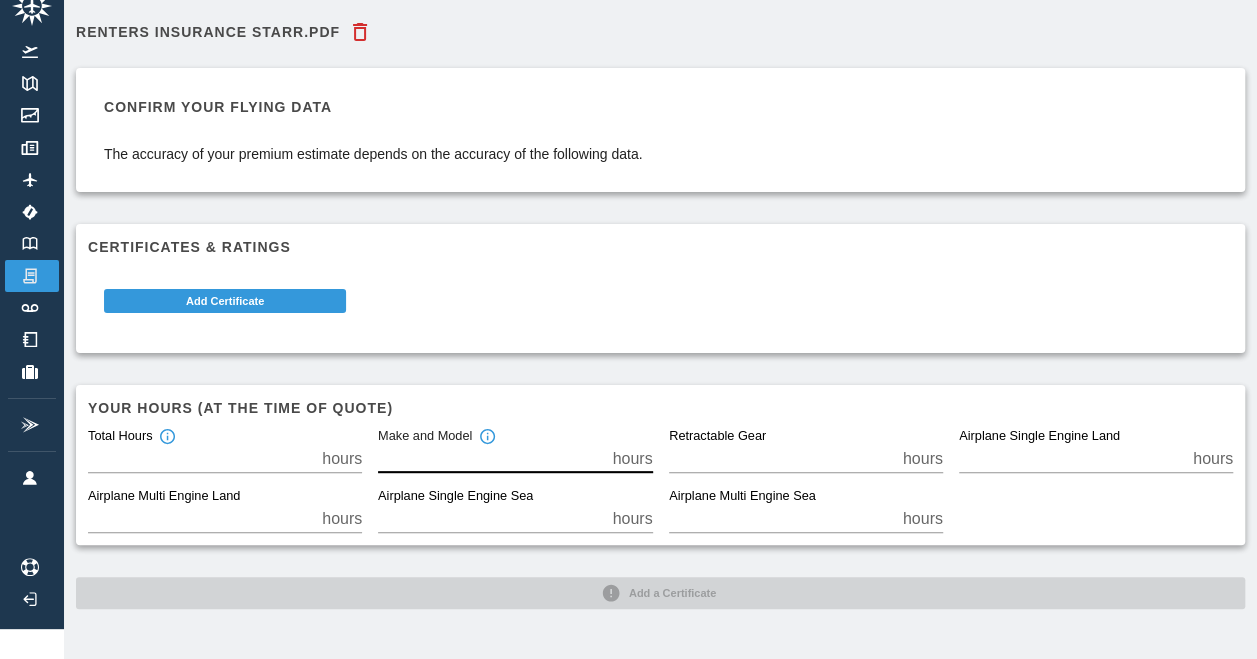 click on "*" at bounding box center [491, 459] 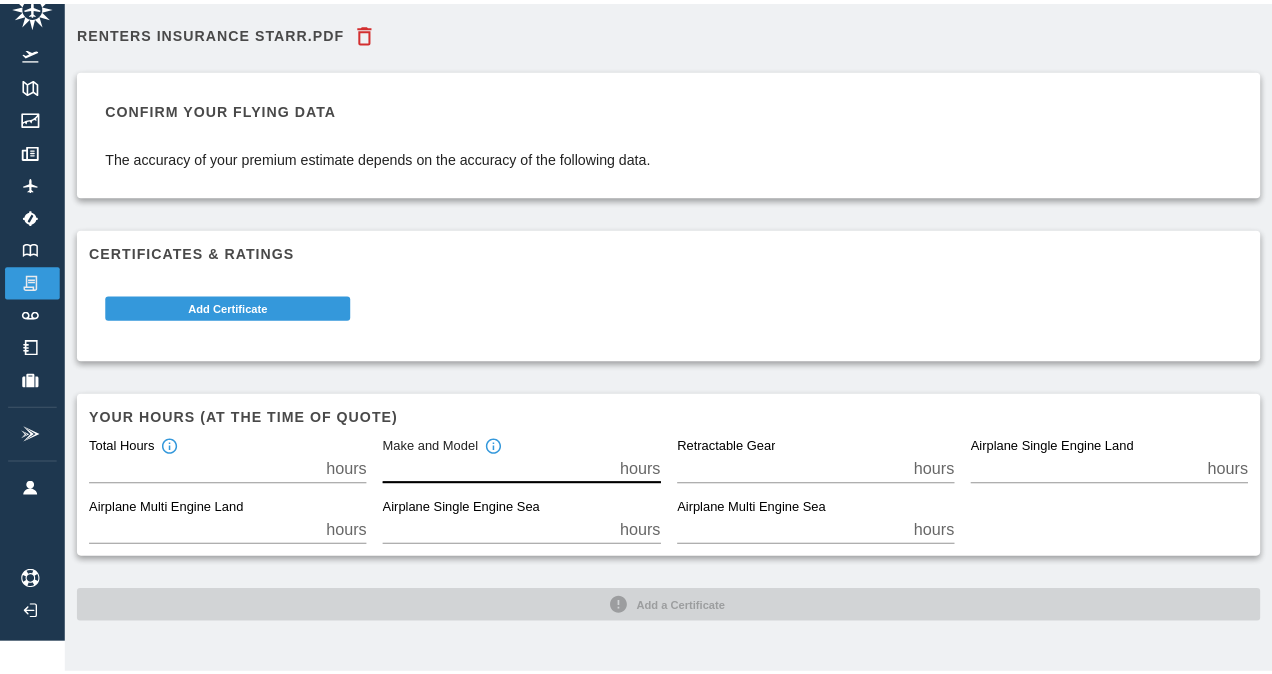 scroll, scrollTop: 45, scrollLeft: 0, axis: vertical 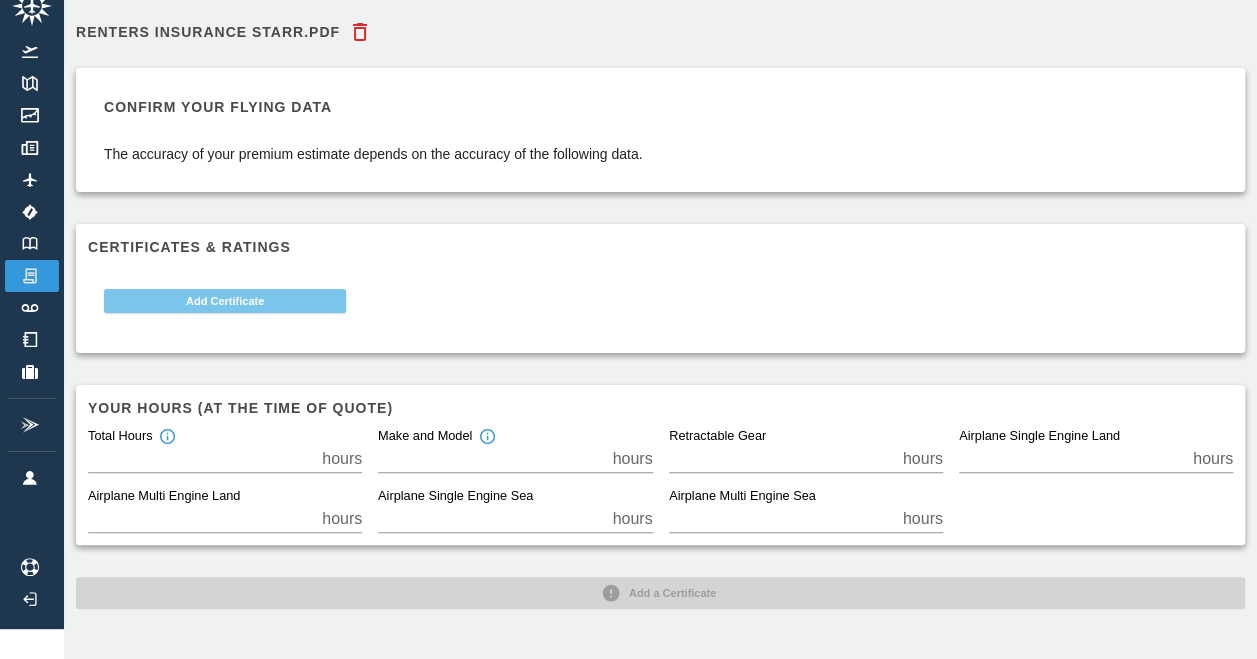click on "Add Certificate" at bounding box center (225, 301) 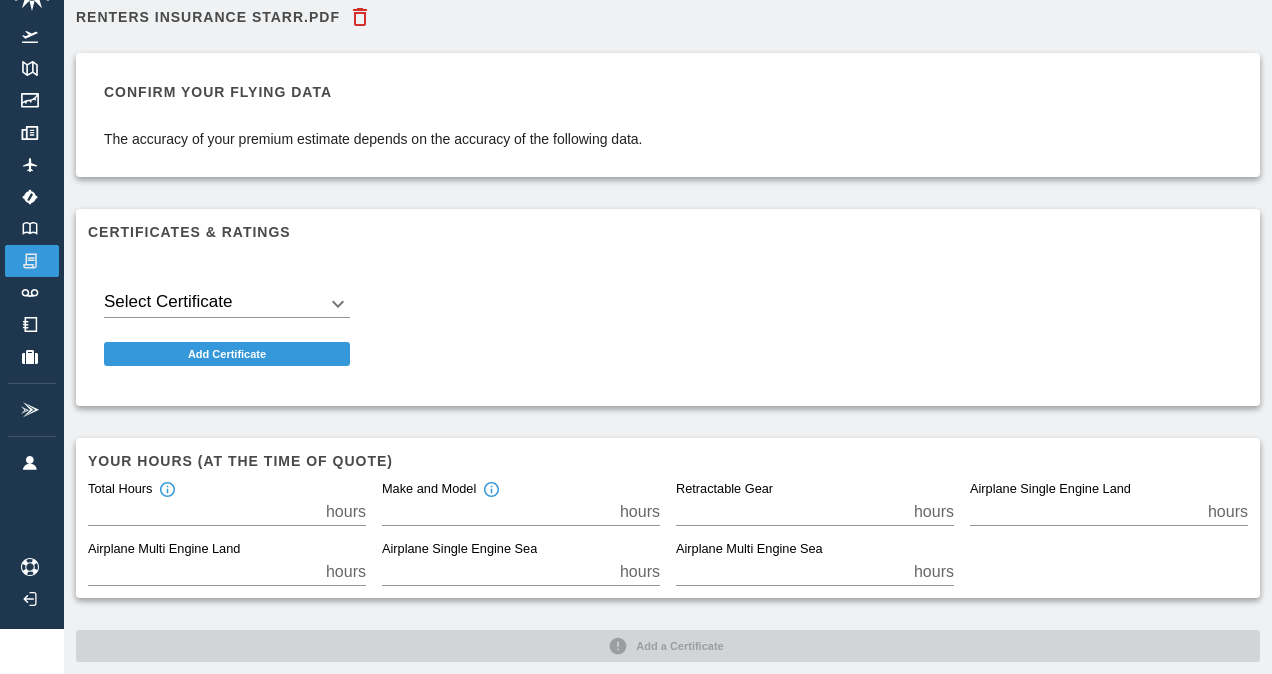 click on "Beta Renters Insurance Starr.pdf Confirm your flying data The accuracy of your premium estimate depends on the accuracy of the following data. Certificates ​& Ratings Select Certificate ​ Add Certificate Your hours (at the time of quote) Total Hours ** hours Make and Model ** hours Retractable Gear * hours Airplane Single Engine Land ** hours Airplane Multi Engine Land * hours Airplane Single Engine Sea * hours Airplane Multi Engine Sea * hours Add a Certificate" at bounding box center (636, 292) 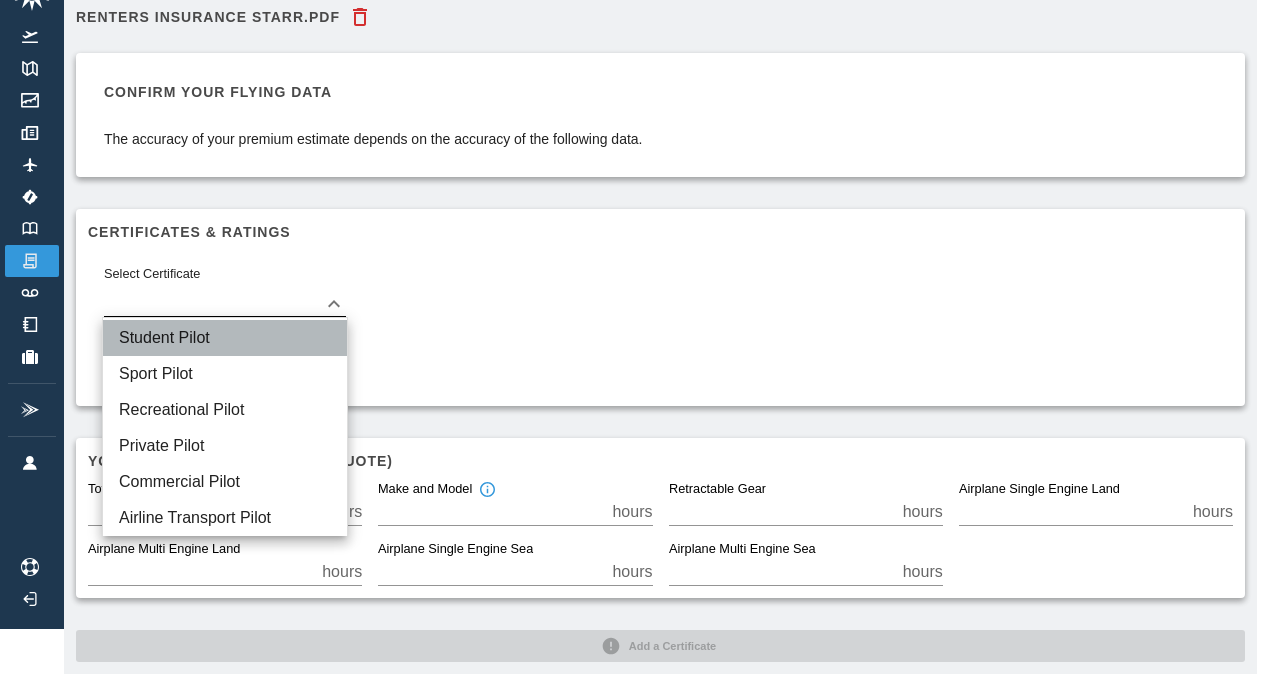 click on "Student Pilot" at bounding box center [225, 338] 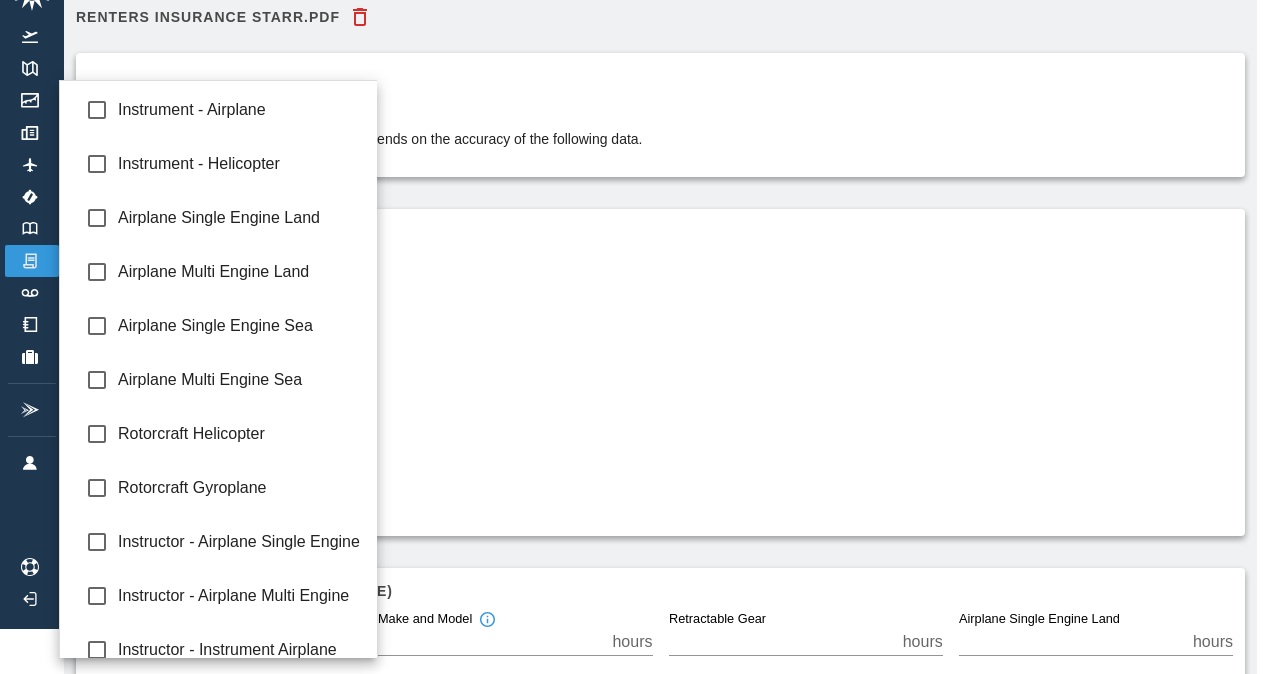 click on "Beta Renters Insurance Starr.pdf Confirm your flying data The accuracy of your premium estimate depends on the accuracy of the following data. Certificates ​& Ratings Student Pilot Ratings ​ Exclude Certificate Add Additional Certificate Your hours (at the time of quote) Total Hours ** hours Make and Model ** hours Retractable Gear * hours Airplane Single Engine Land ** hours Airplane Multi Engine Land * hours Airplane Single Engine Sea * hours Airplane Multi Engine Sea * hours Confirm Instrument - Airplane Instrument - Helicopter Airplane Single Engine Land Airplane Multi Engine Land Airplane Single Engine Sea Airplane Multi Engine Sea Rotorcraft Helicopter Rotorcraft Gyroplane Instructor - Airplane Single Engine Instructor - Airplane Multi Engine Instructor - Instrument Airplane Instructor - Sport Pilot" at bounding box center (636, 292) 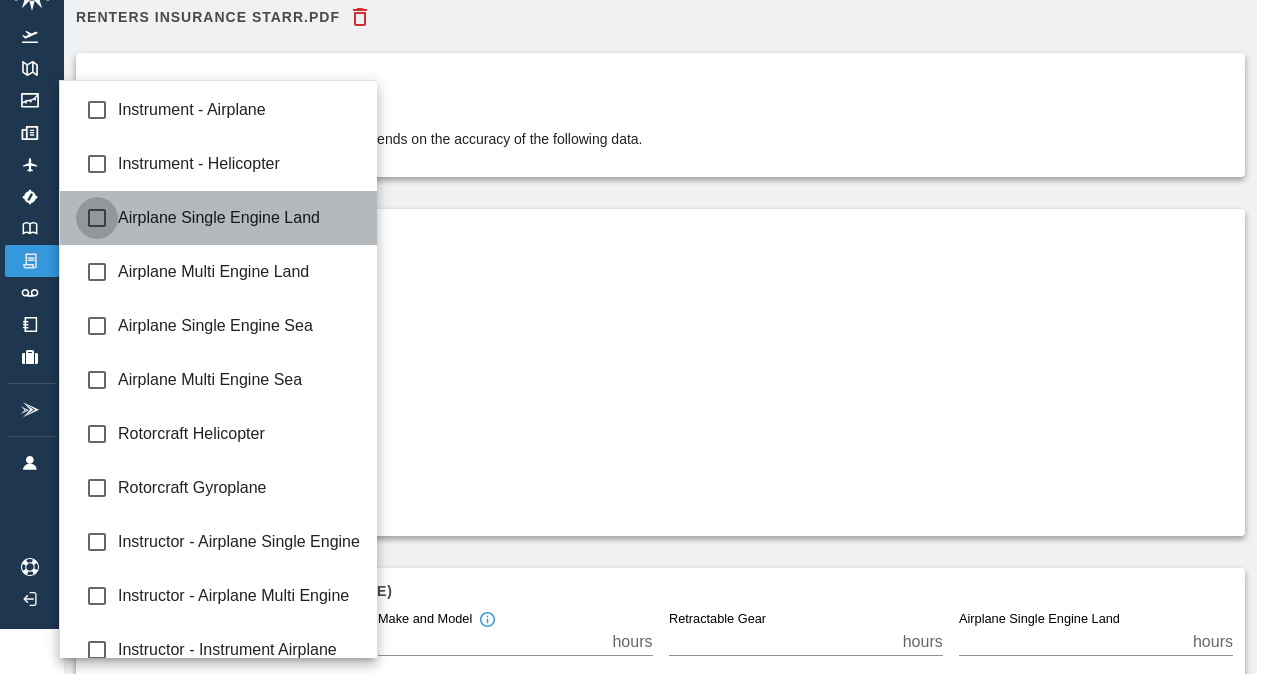 type on "**********" 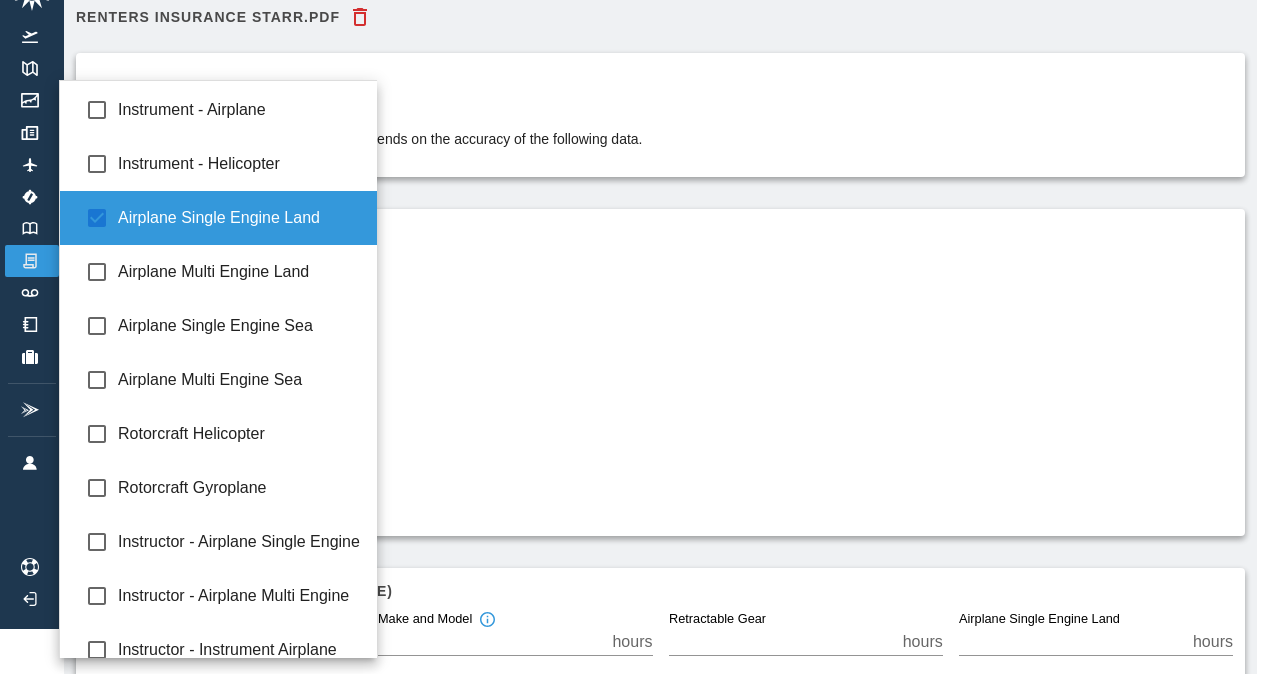 click at bounding box center [636, 337] 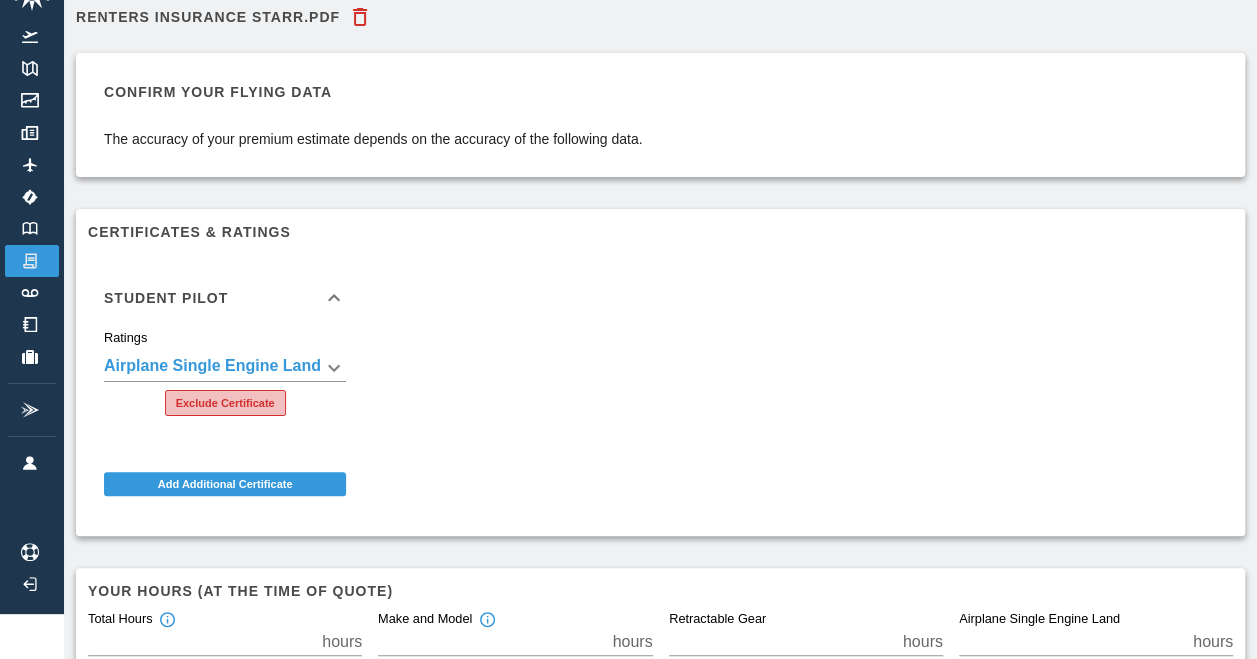 click on "Exclude Certificate" at bounding box center [225, 403] 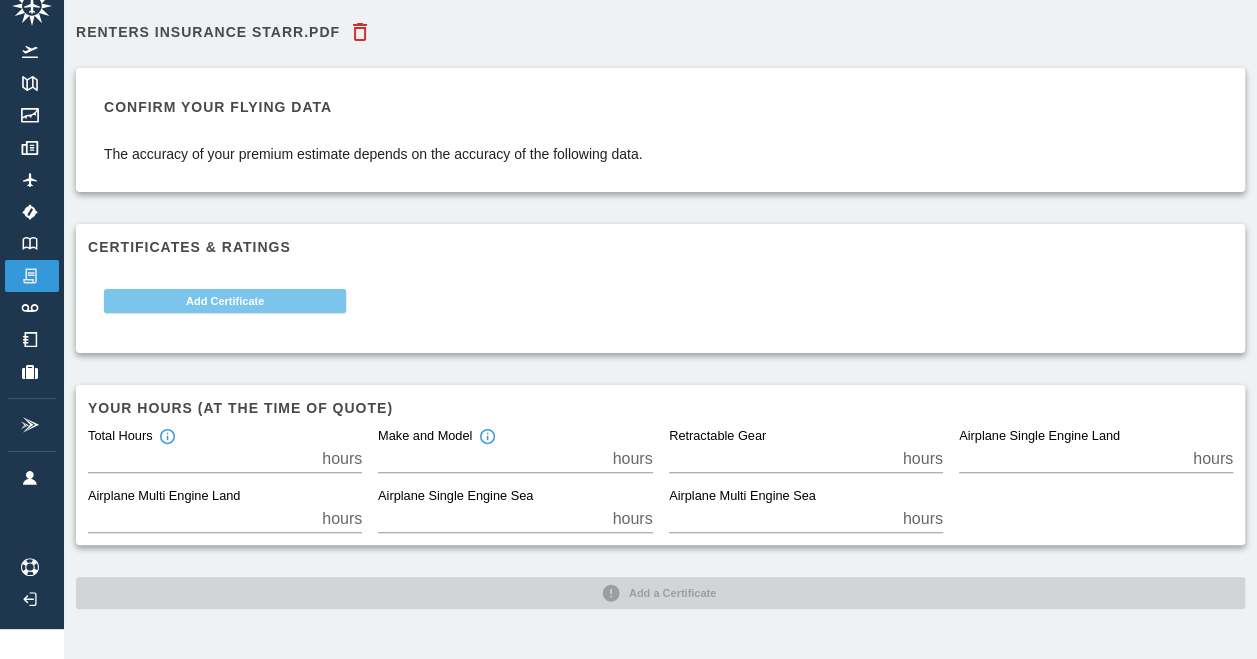 click on "Add Certificate" at bounding box center [225, 301] 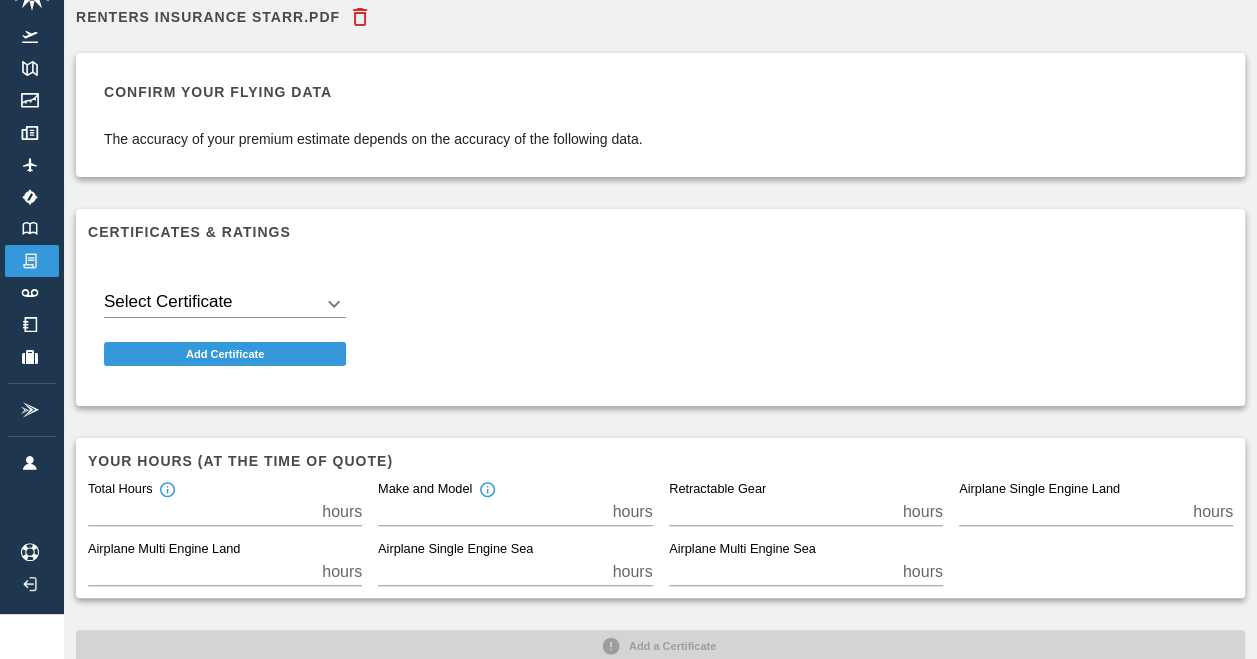 click on "Select Certificate ​" at bounding box center (225, 300) 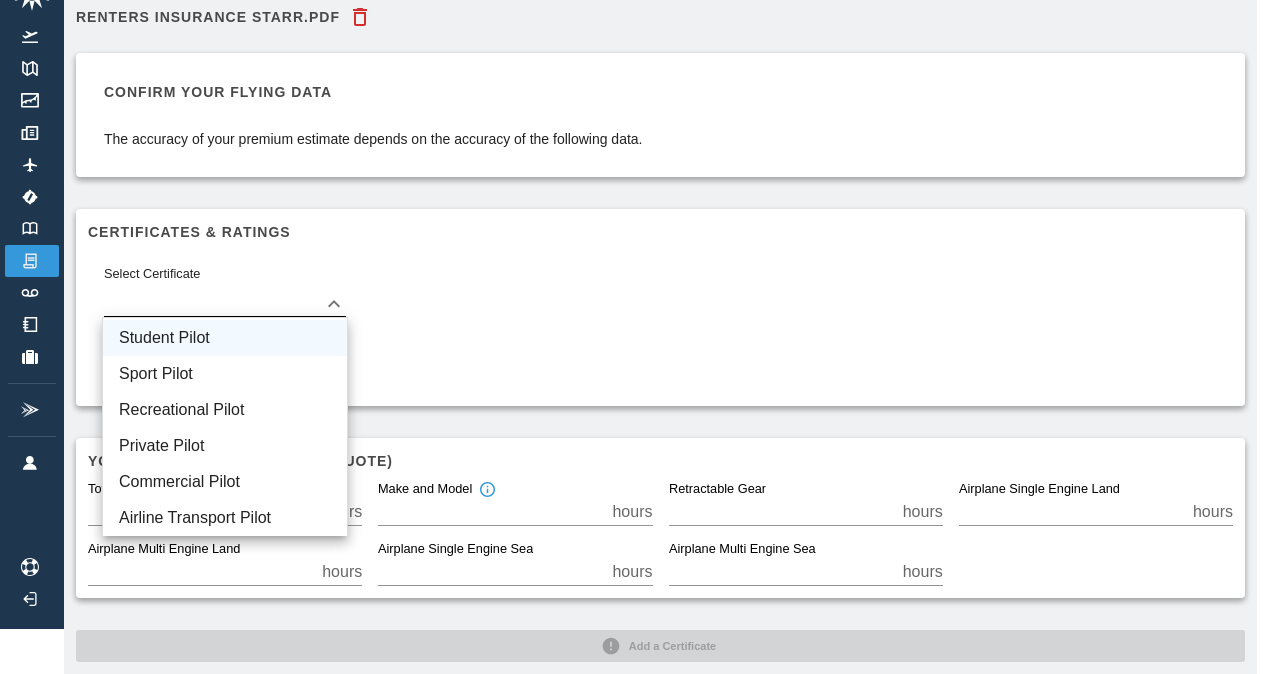 click on "Student Pilot" at bounding box center (225, 338) 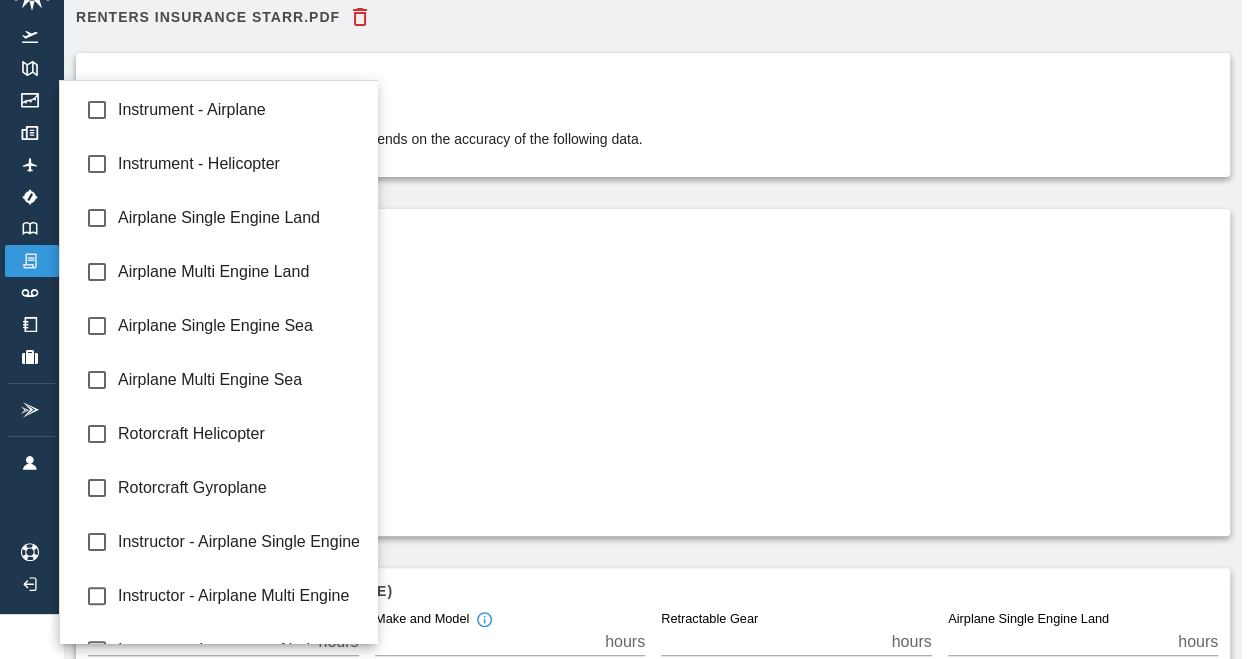 click on "Beta Renters Insurance Starr.pdf Confirm your flying data The accuracy of your premium estimate depends on the accuracy of the following data. Certificates ​& Ratings Student Pilot Ratings ​ Exclude Certificate Add Additional Certificate Your hours (at the time of quote) Total Hours ** hours Make and Model ** hours Retractable Gear * hours Airplane Single Engine Land ** hours Airplane Multi Engine Land * hours Airplane Single Engine Sea * hours Airplane Multi Engine Sea * hours Confirm Instrument - Airplane Instrument - Helicopter Airplane Single Engine Land Airplane Multi Engine Land Airplane Single Engine Sea Airplane Multi Engine Sea Rotorcraft Helicopter Rotorcraft Gyroplane Instructor - Airplane Single Engine Instructor - Airplane Multi Engine Instructor - Instrument Airplane Instructor - Sport Pilot" at bounding box center (628, 284) 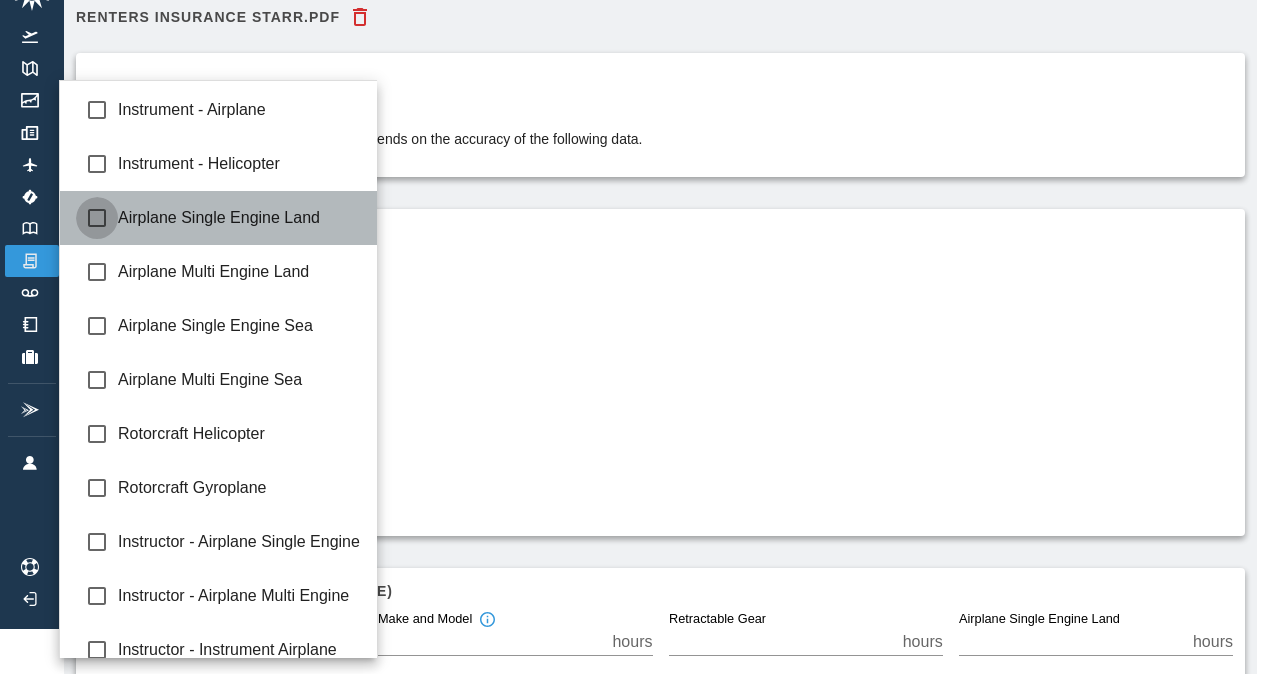 type on "**********" 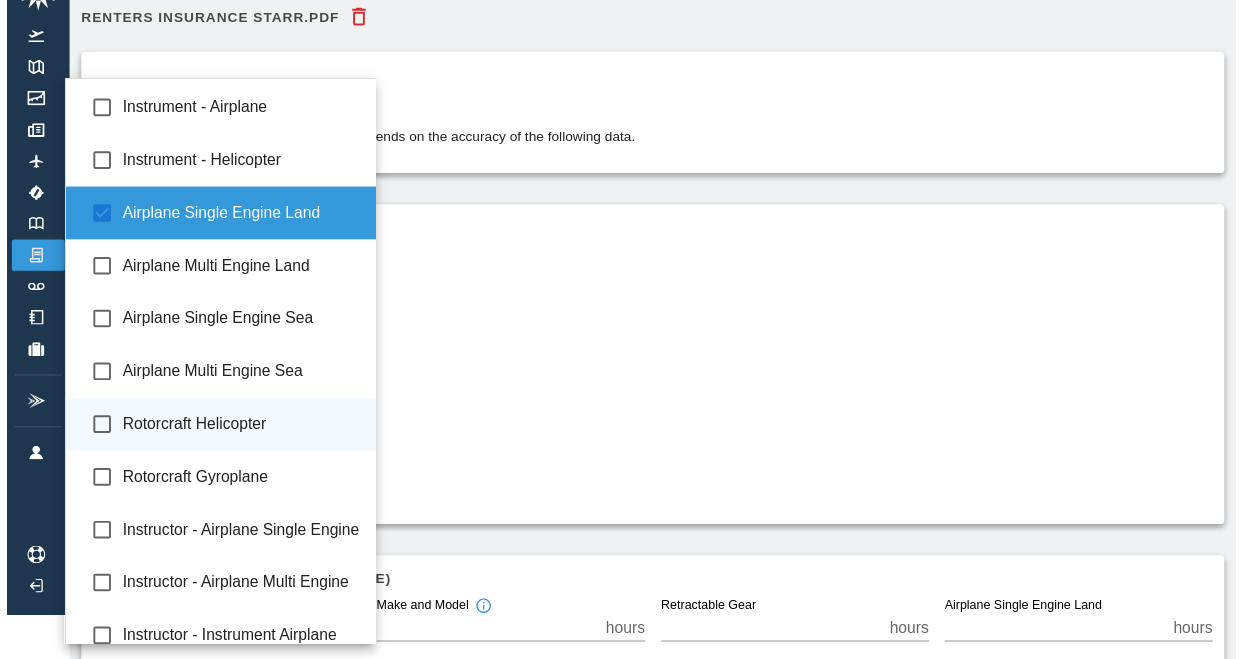 scroll, scrollTop: 180, scrollLeft: 0, axis: vertical 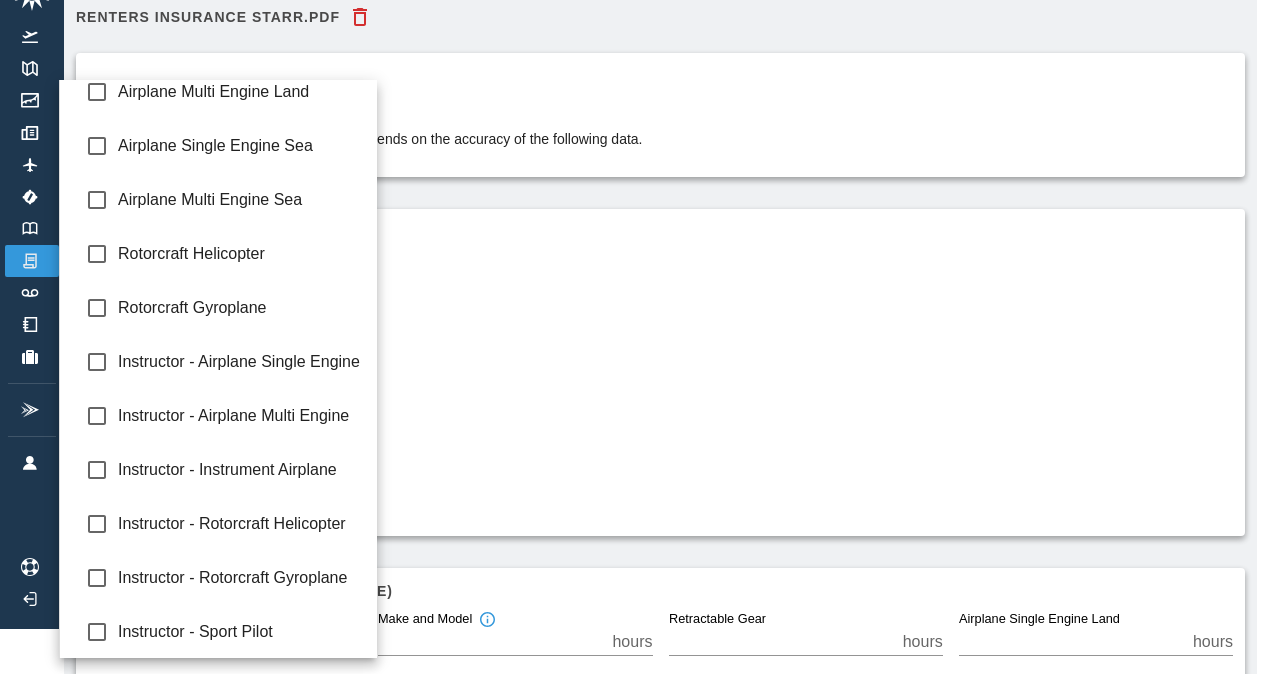 click at bounding box center (636, 337) 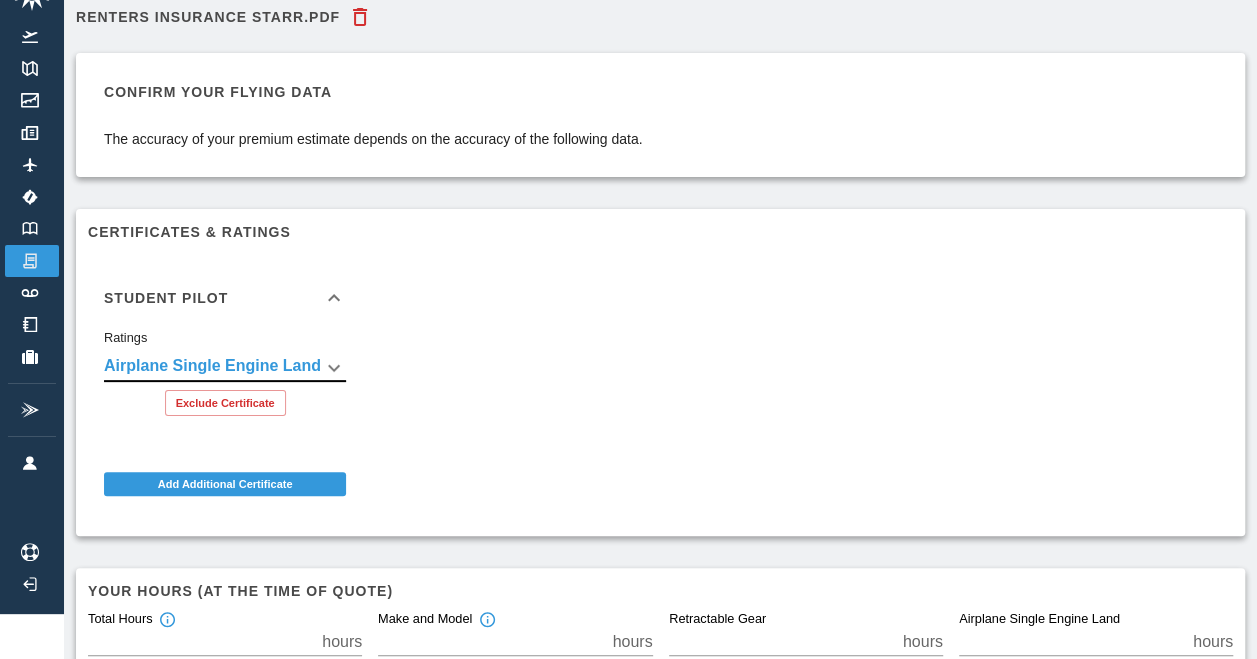 scroll, scrollTop: 220, scrollLeft: 0, axis: vertical 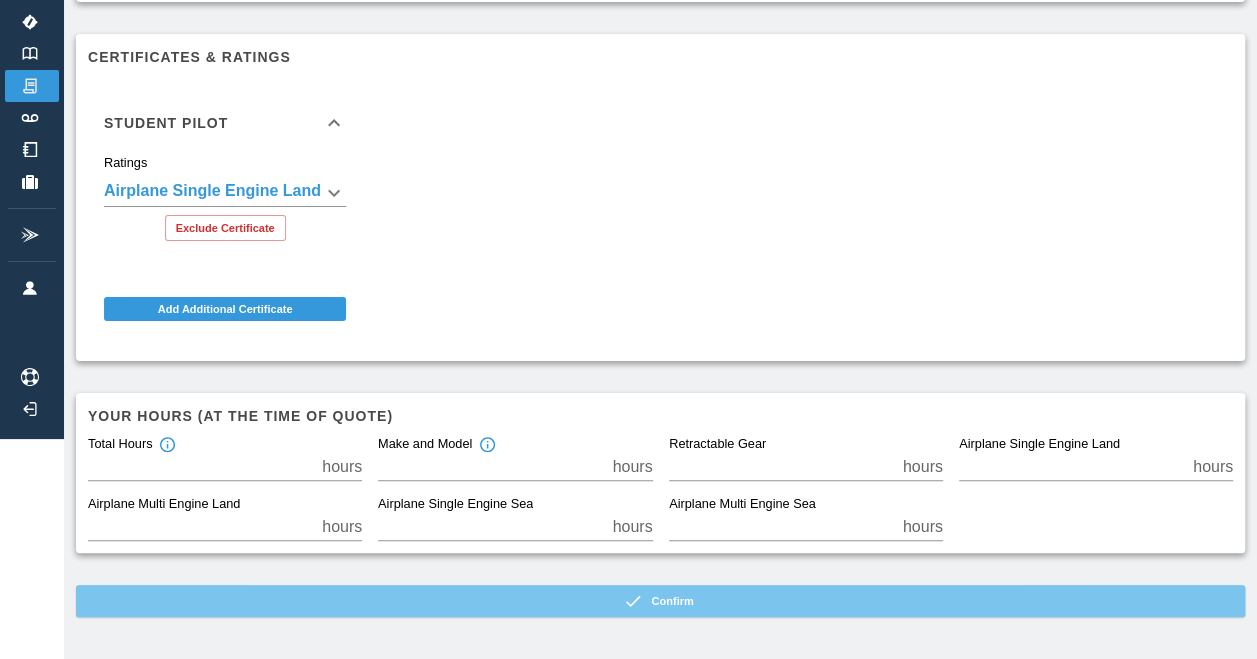 click on "Confirm" at bounding box center (660, 601) 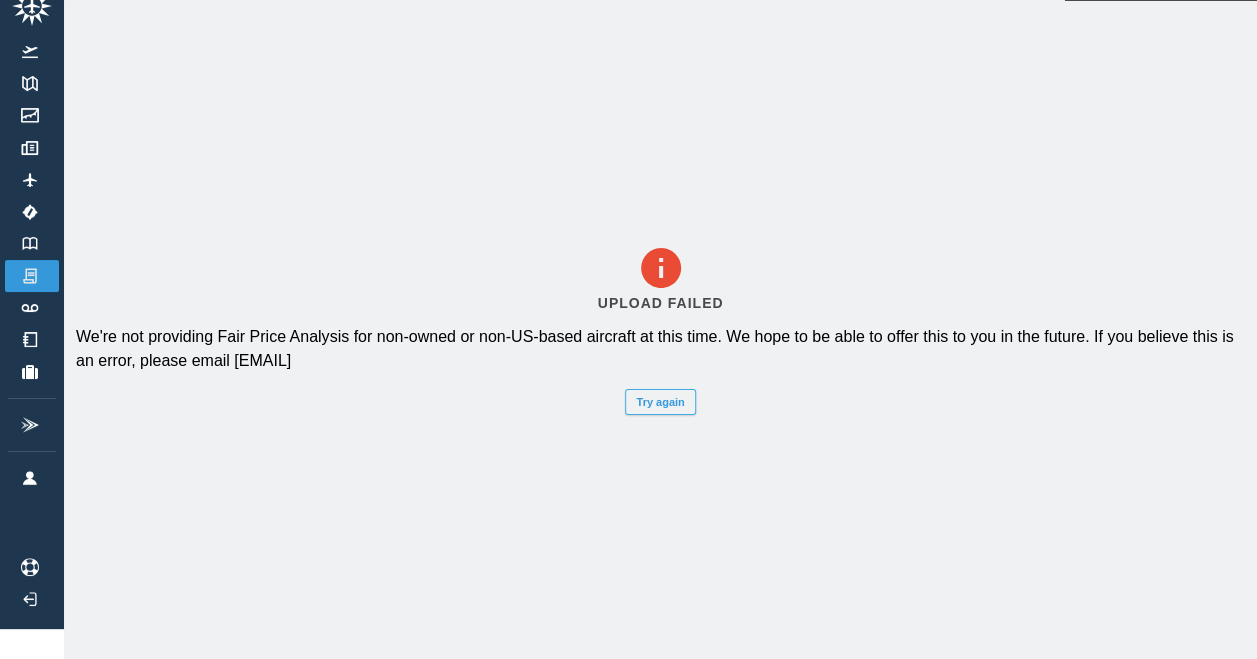 click on "Try again" at bounding box center [660, 402] 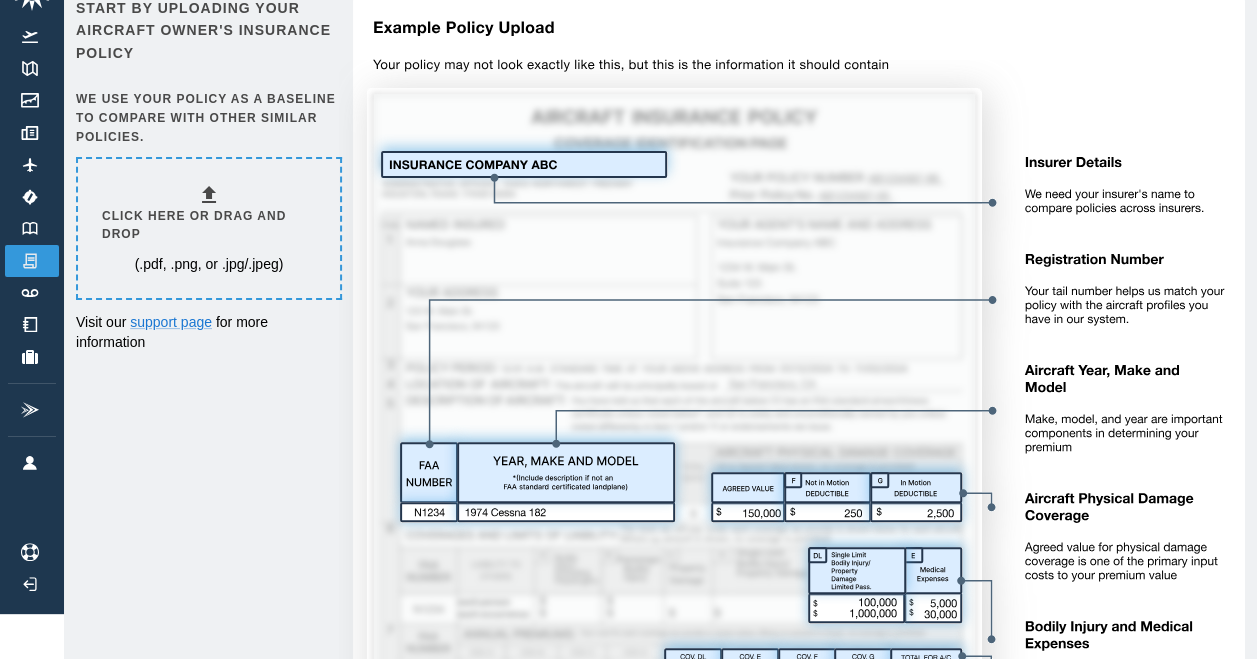 click 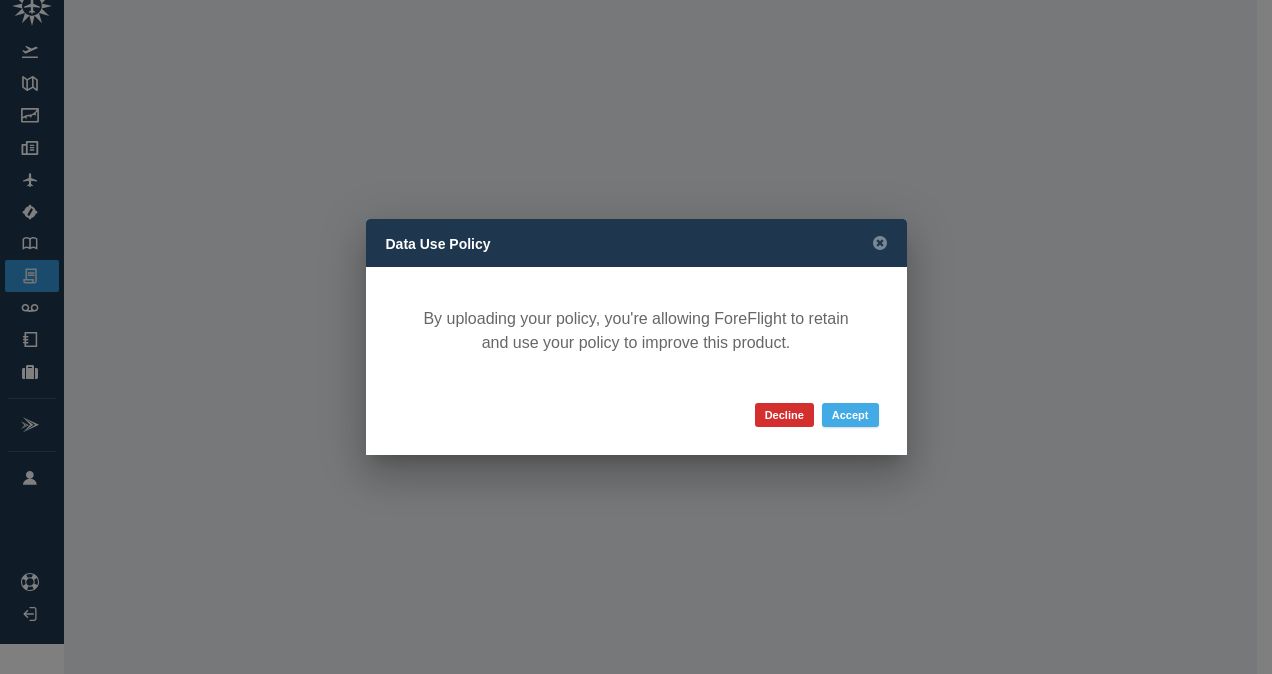 click on "Accept" at bounding box center [850, 415] 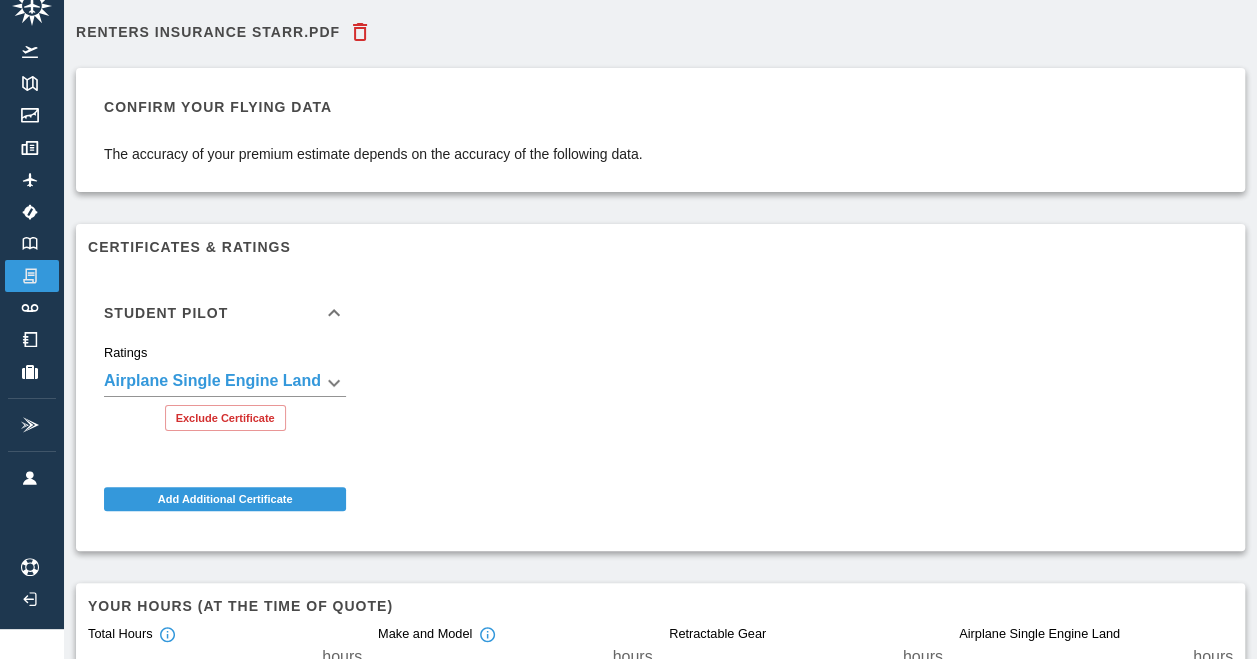 scroll, scrollTop: 220, scrollLeft: 0, axis: vertical 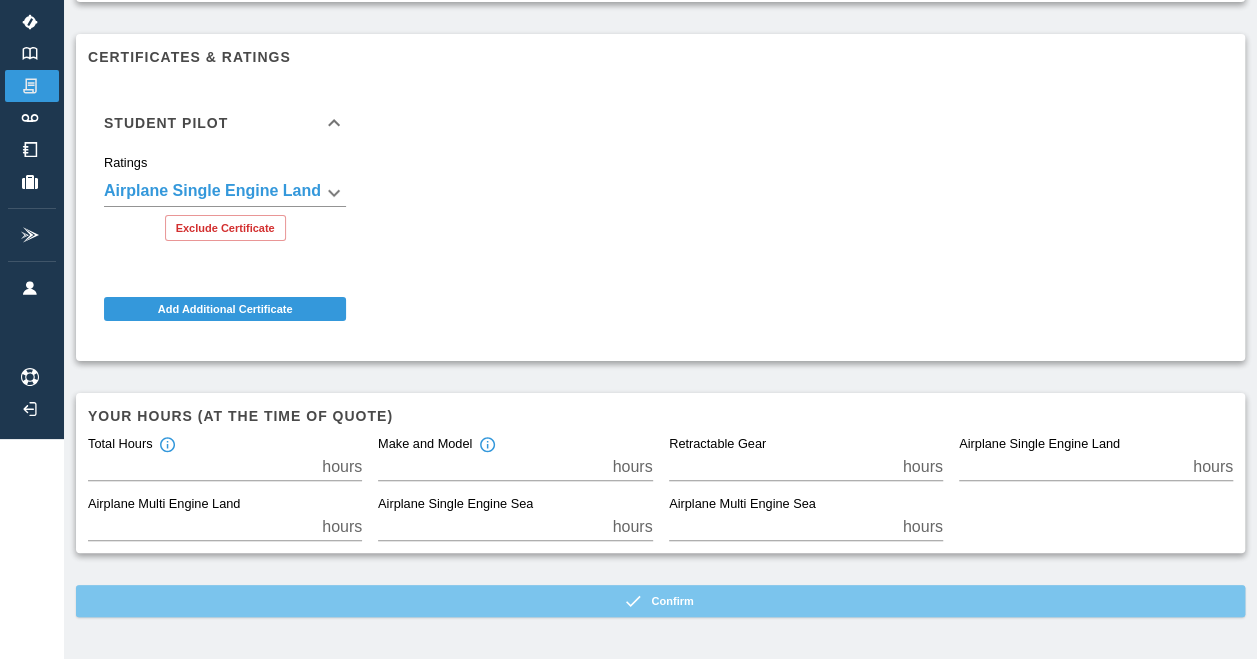 click on "Confirm" at bounding box center [660, 601] 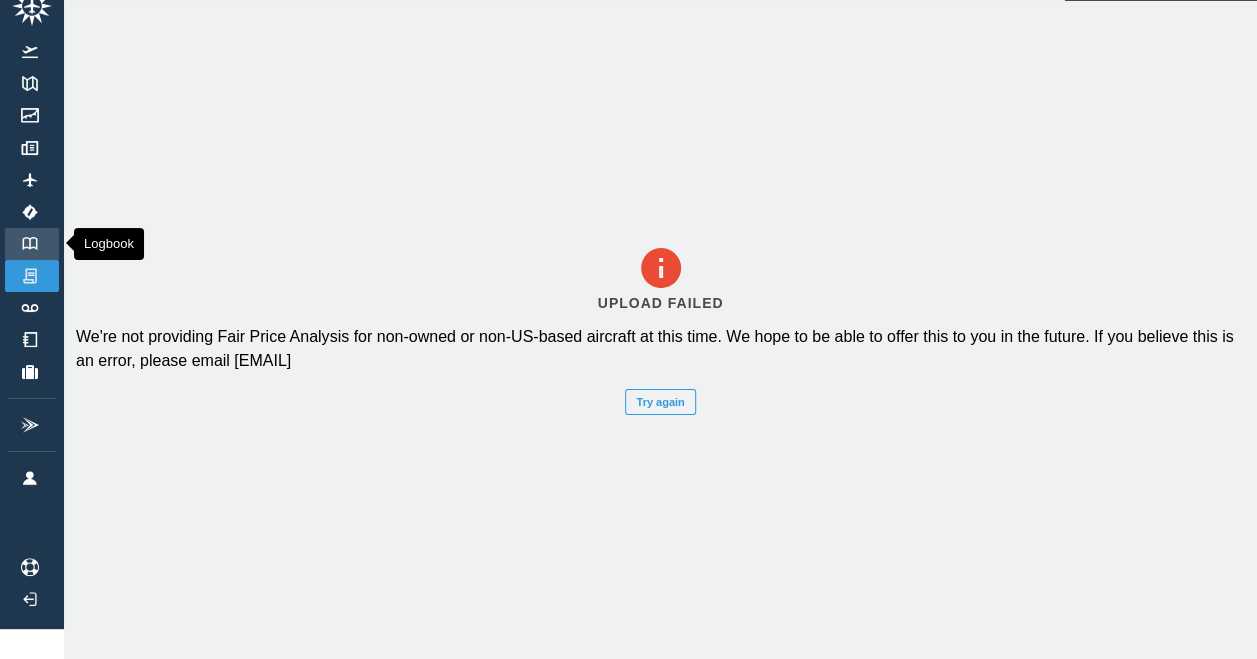 click at bounding box center (30, 243) 